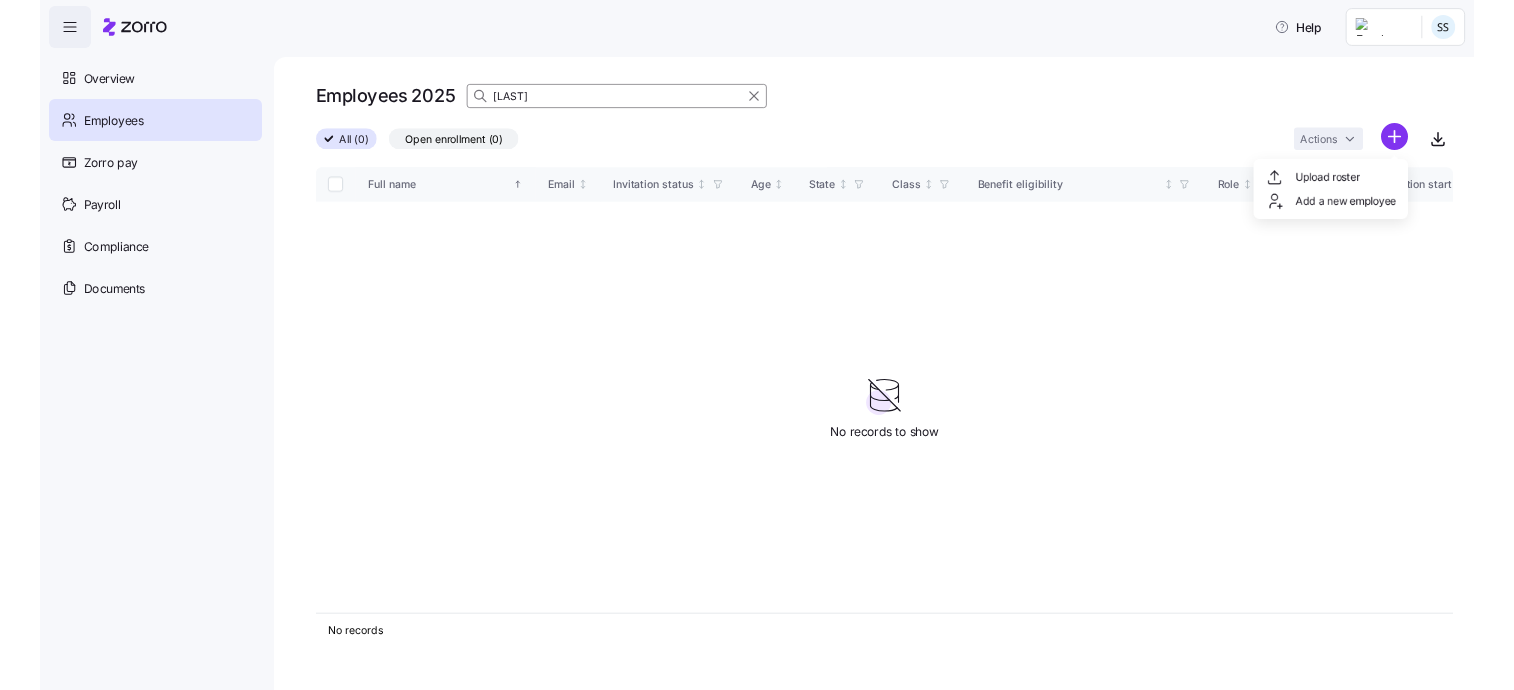 scroll, scrollTop: 0, scrollLeft: 0, axis: both 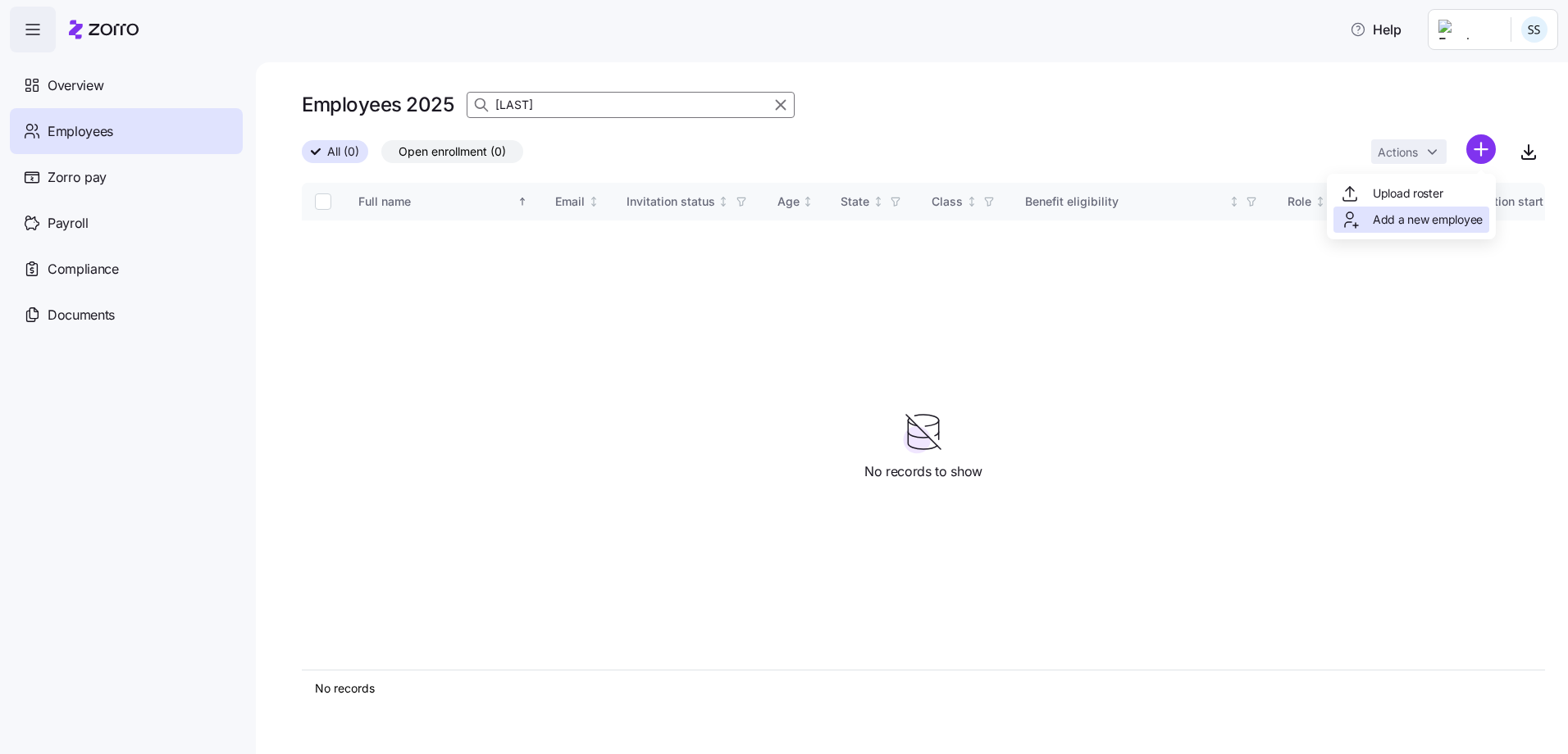 click on "Add a new employee" at bounding box center (1428, 220) 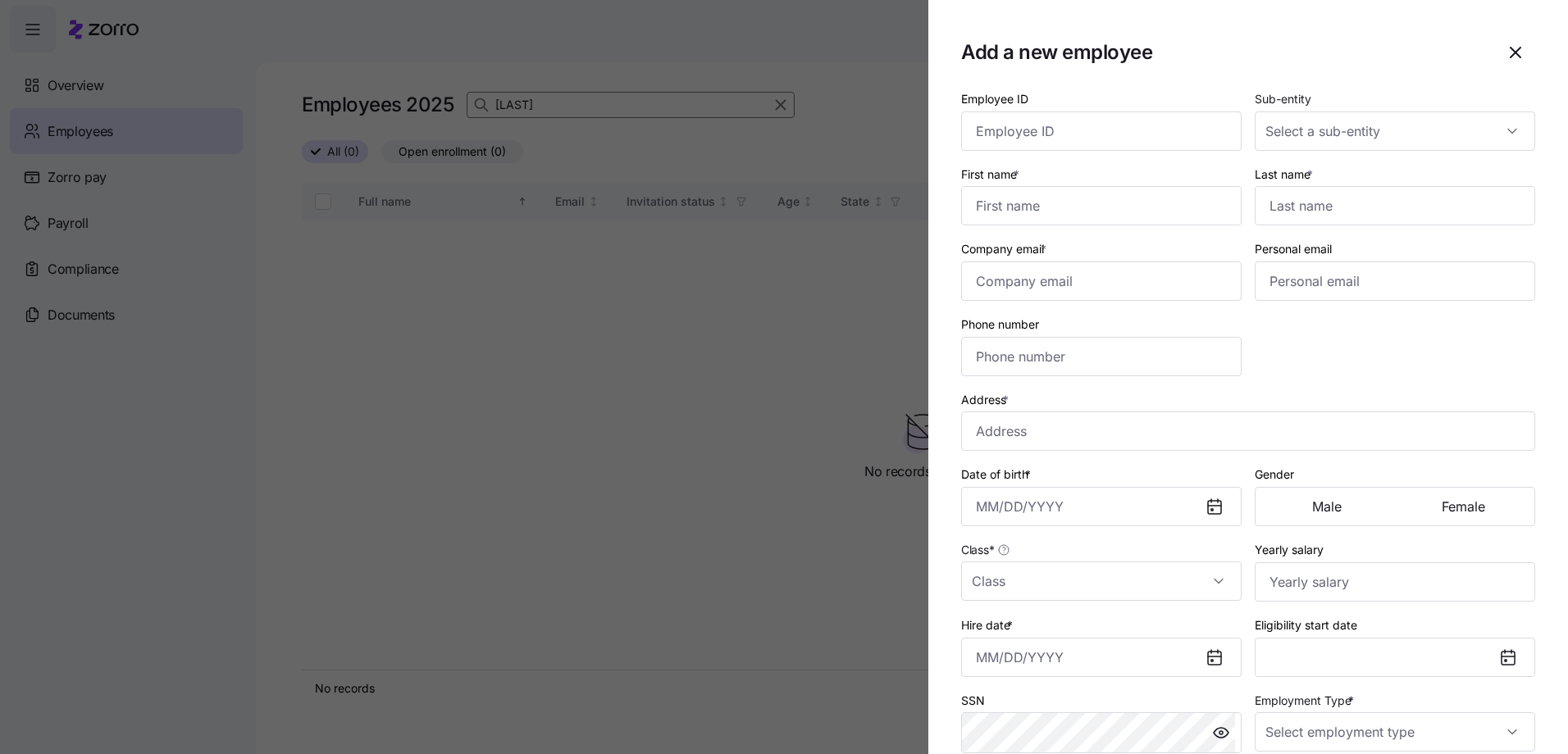click at bounding box center [784, 377] 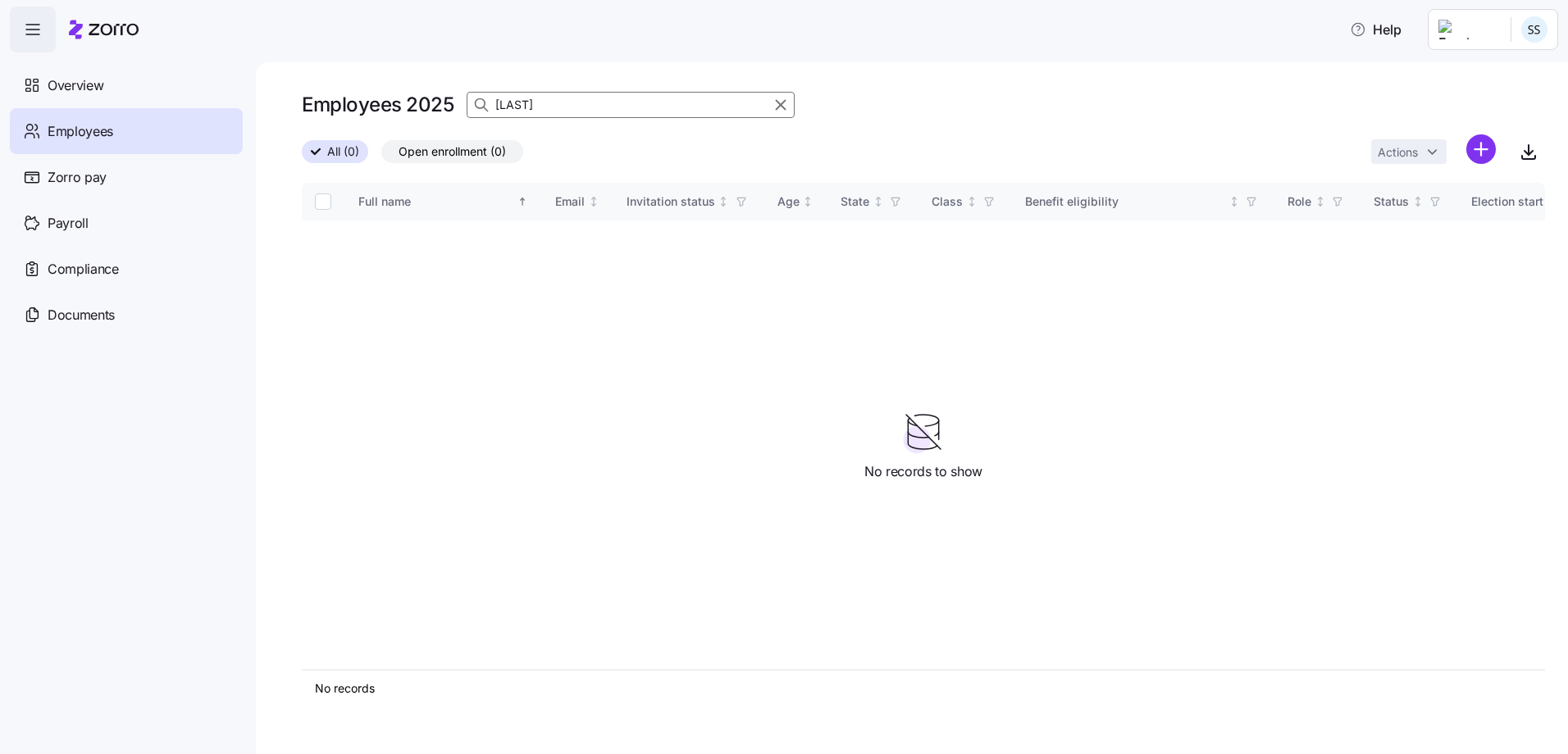 drag, startPoint x: 572, startPoint y: 103, endPoint x: 29, endPoint y: 53, distance: 545.2972 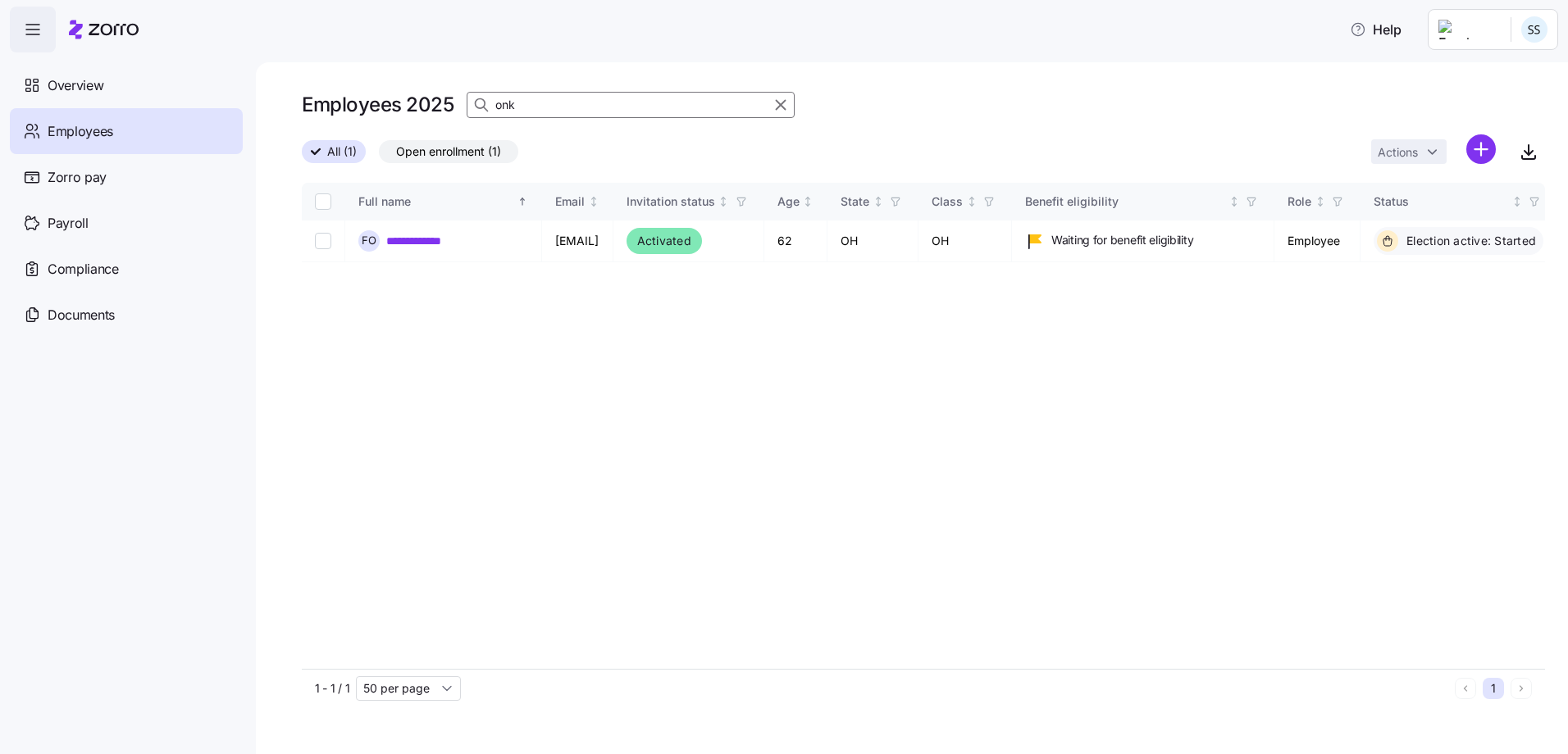 drag, startPoint x: 540, startPoint y: 107, endPoint x: 429, endPoint y: 97, distance: 111.44954 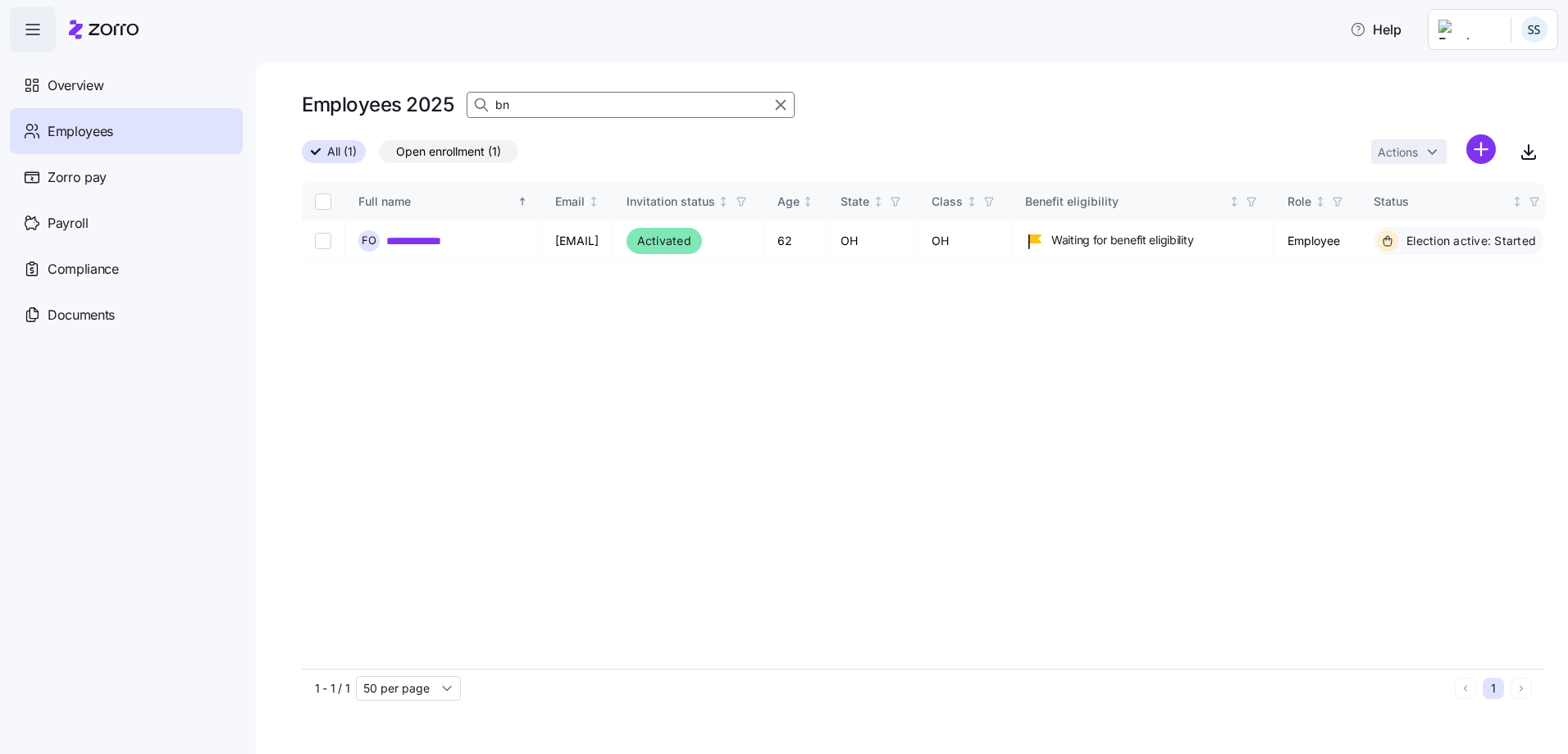 type on "b" 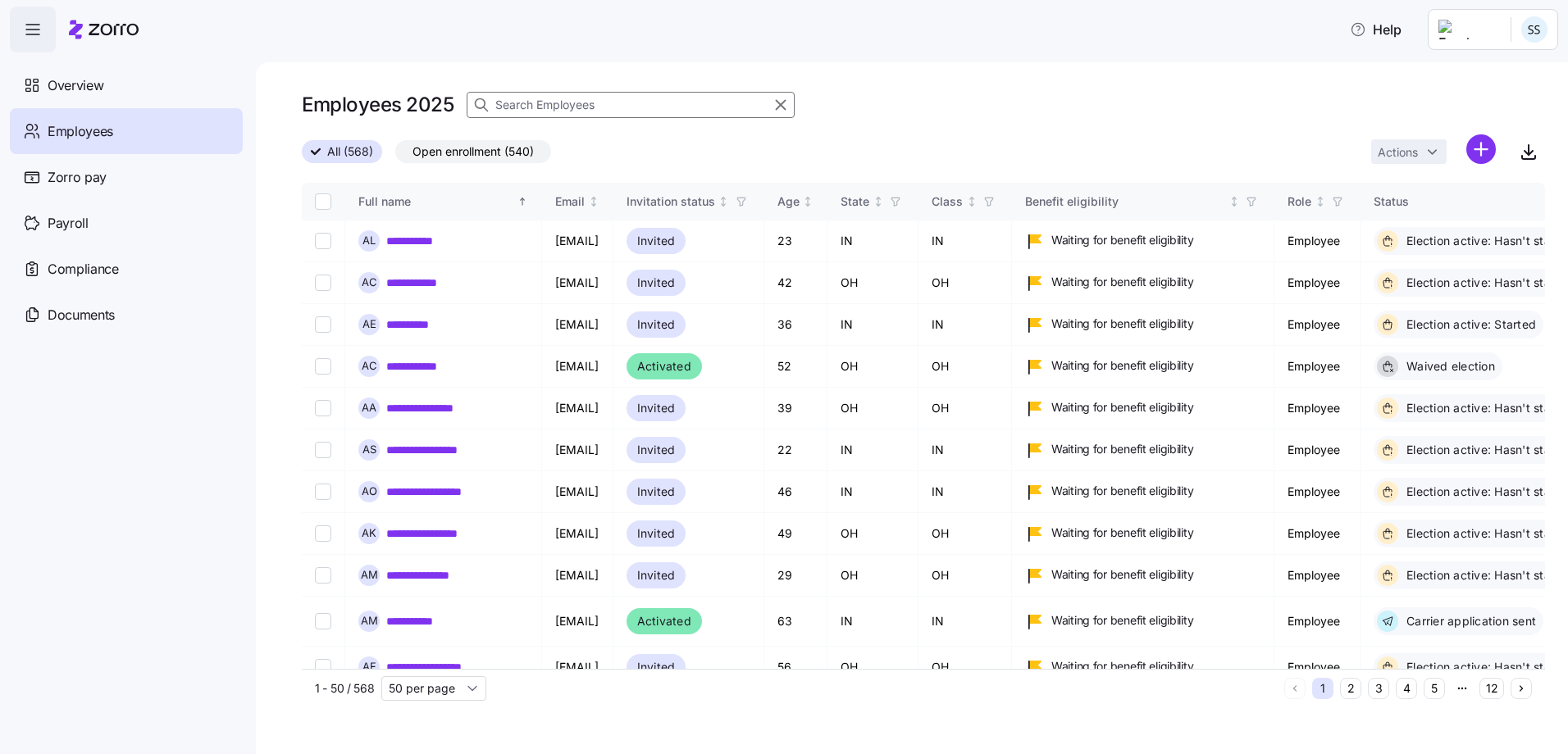 click on "All (568) Open enrollment (540) Actions" at bounding box center [923, 152] 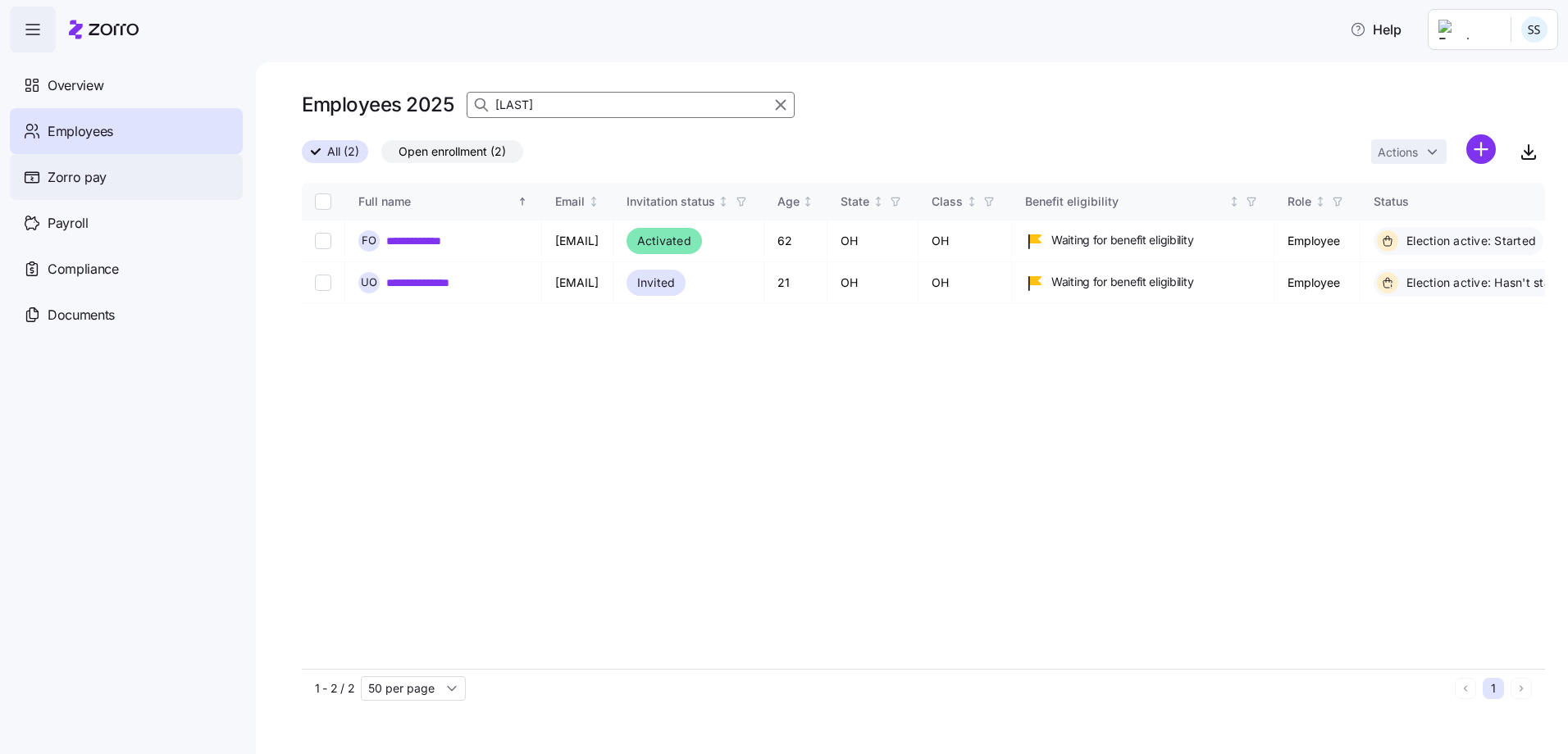 type on "[LAST]" 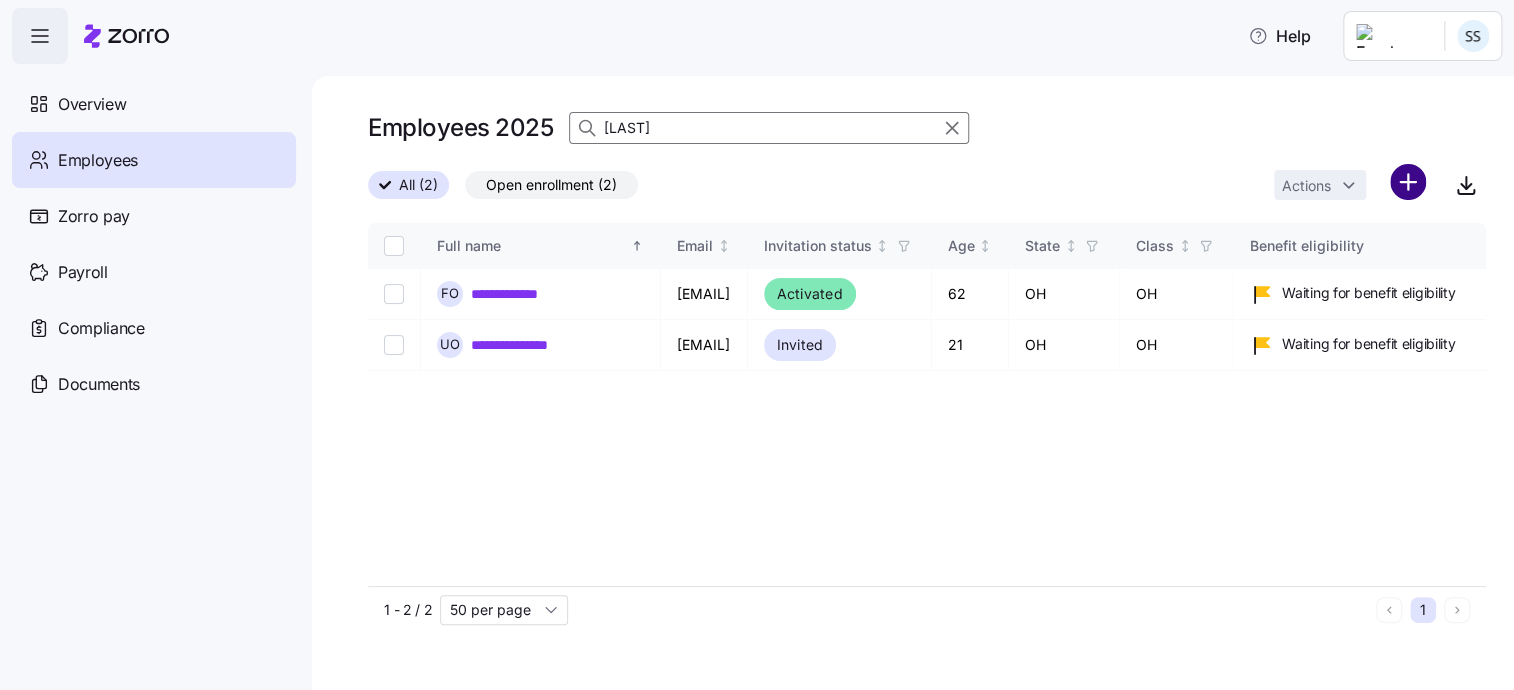click on "[EMAIL]" at bounding box center [757, 339] 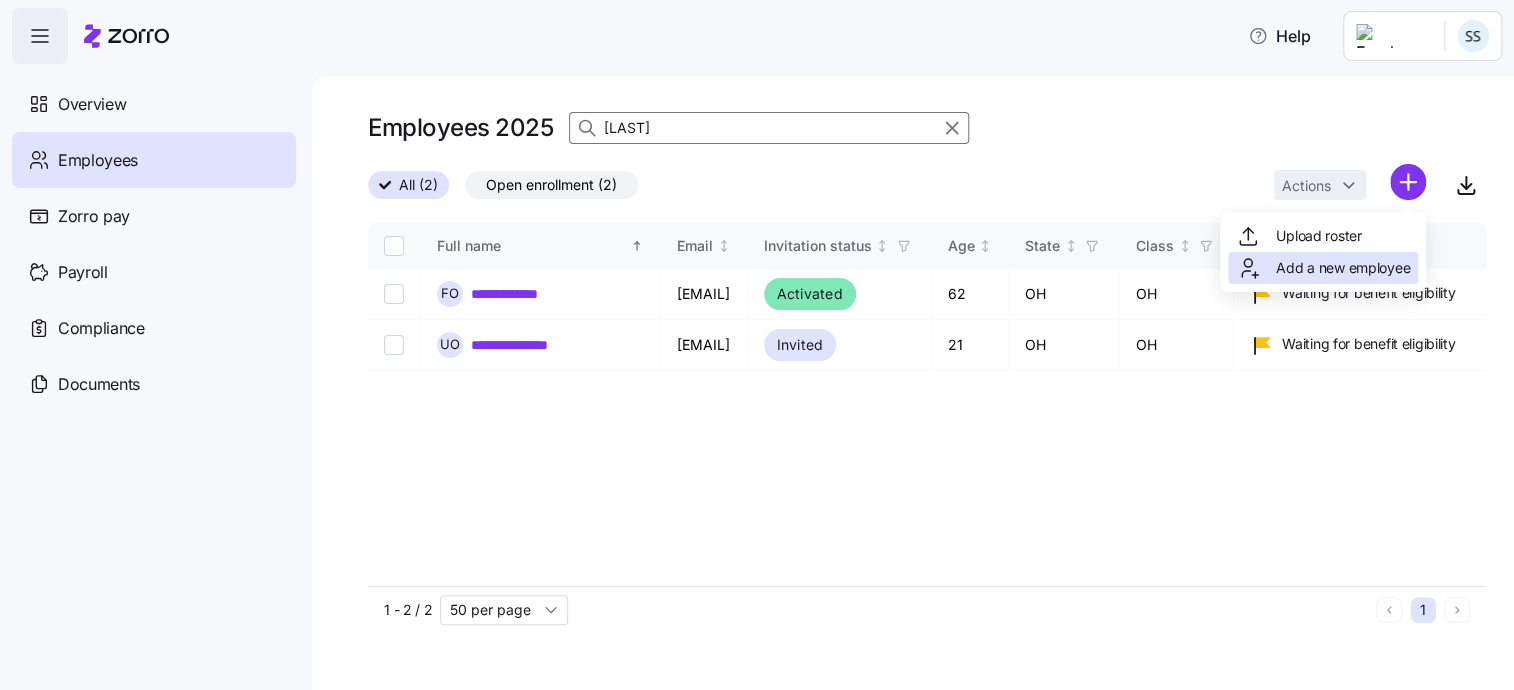 click on "Add a new employee" at bounding box center (1343, 268) 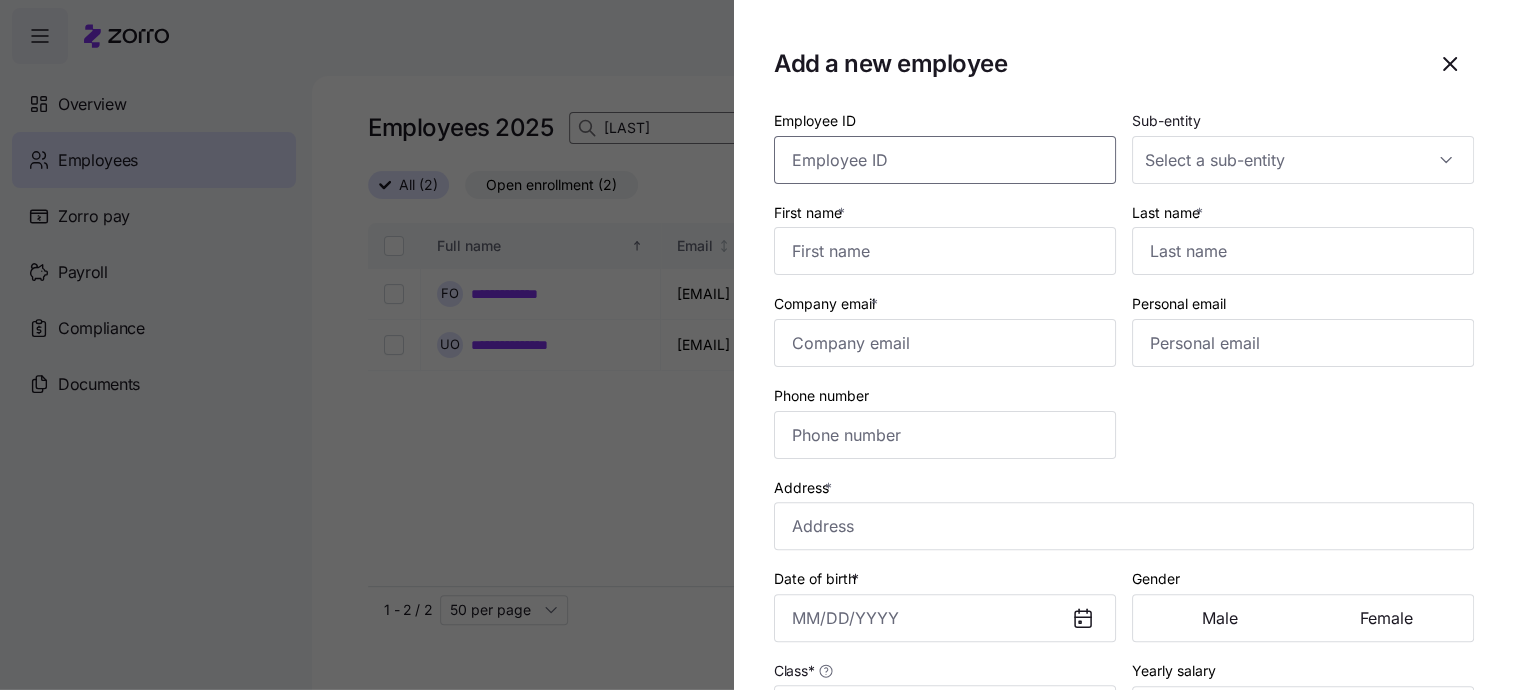 click on "Employee ID" at bounding box center (945, 160) 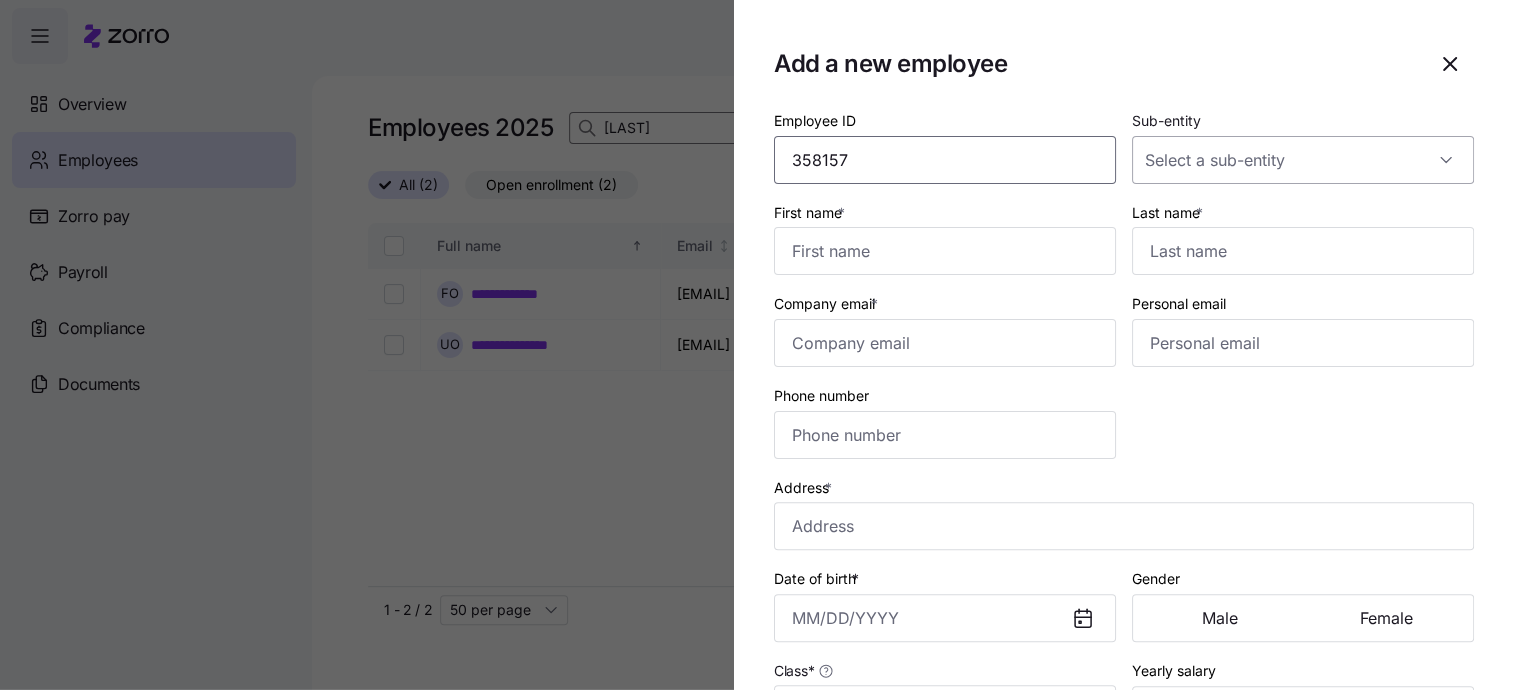 type on "358157" 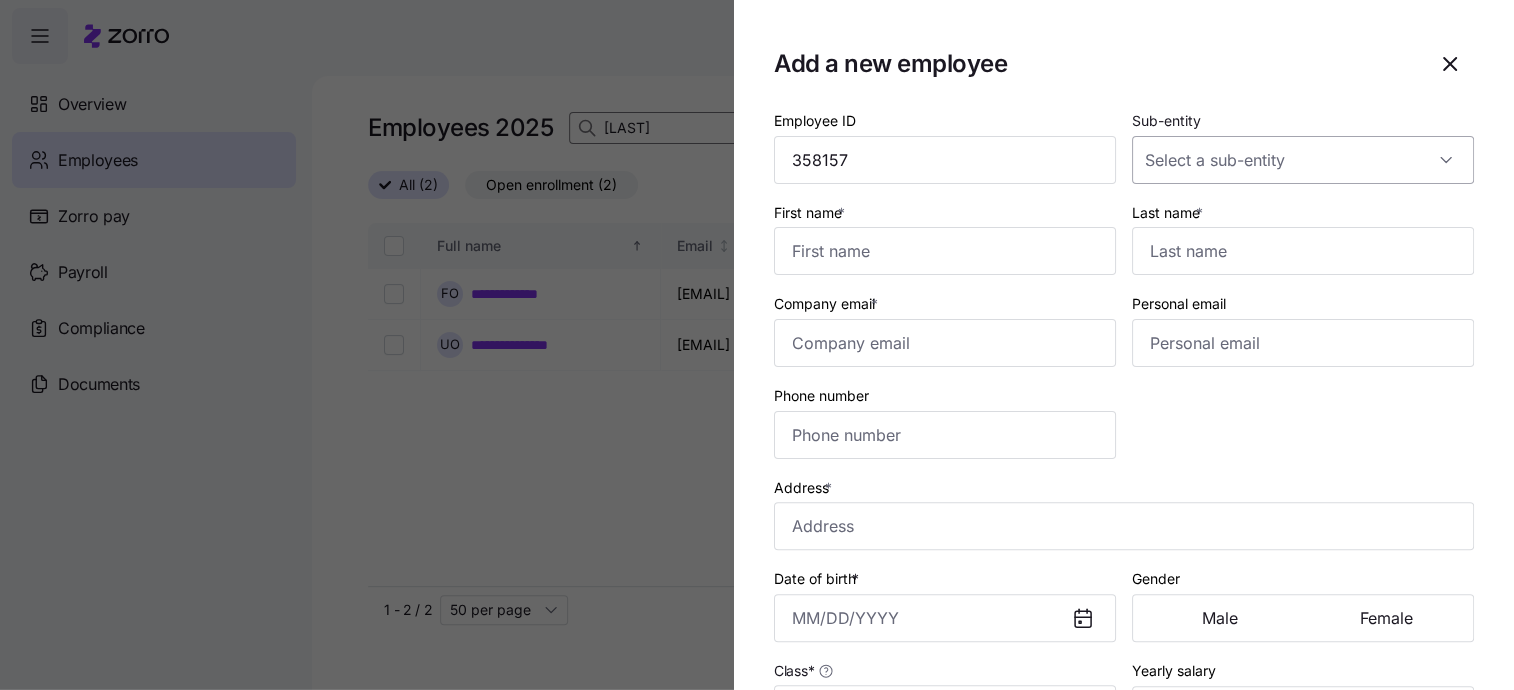 click on "Sub-entity" at bounding box center [1303, 160] 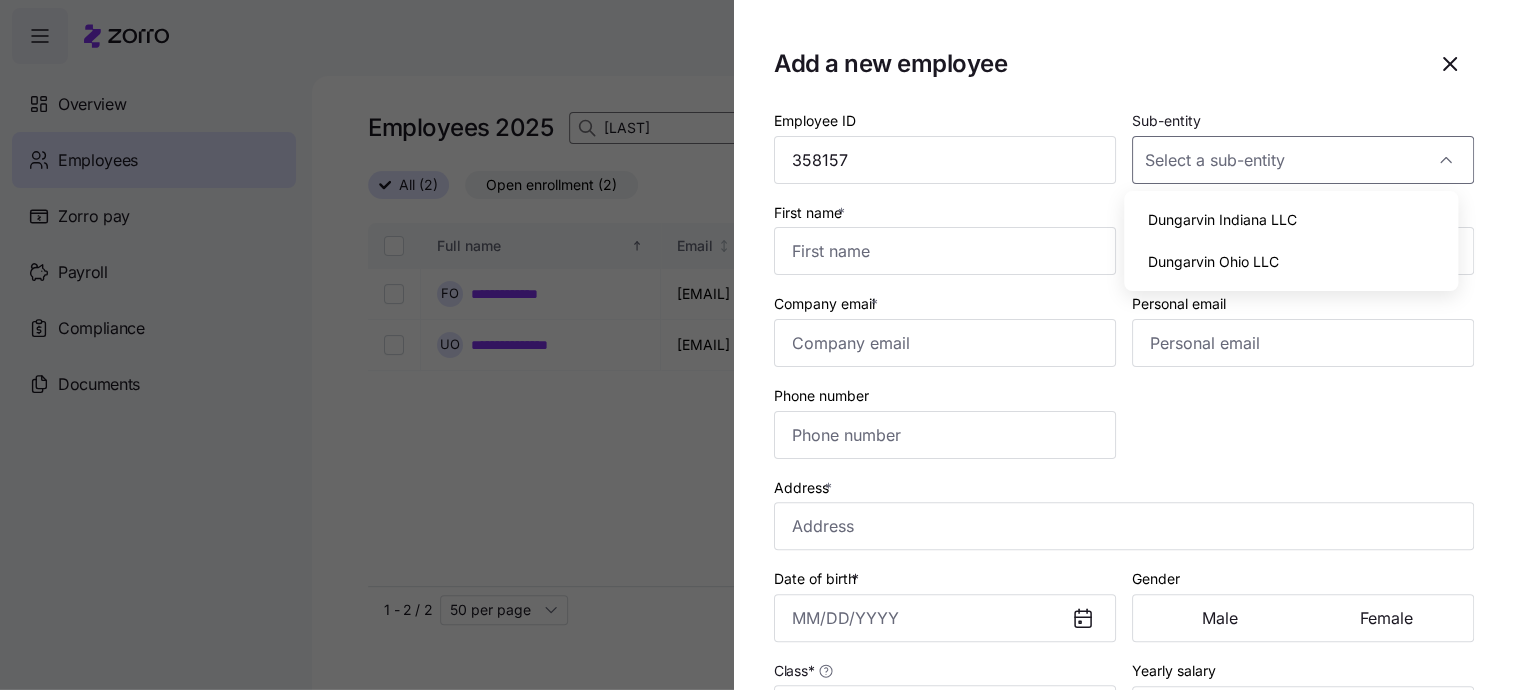 click on "Dungarvin Indiana LLC" at bounding box center (1222, 220) 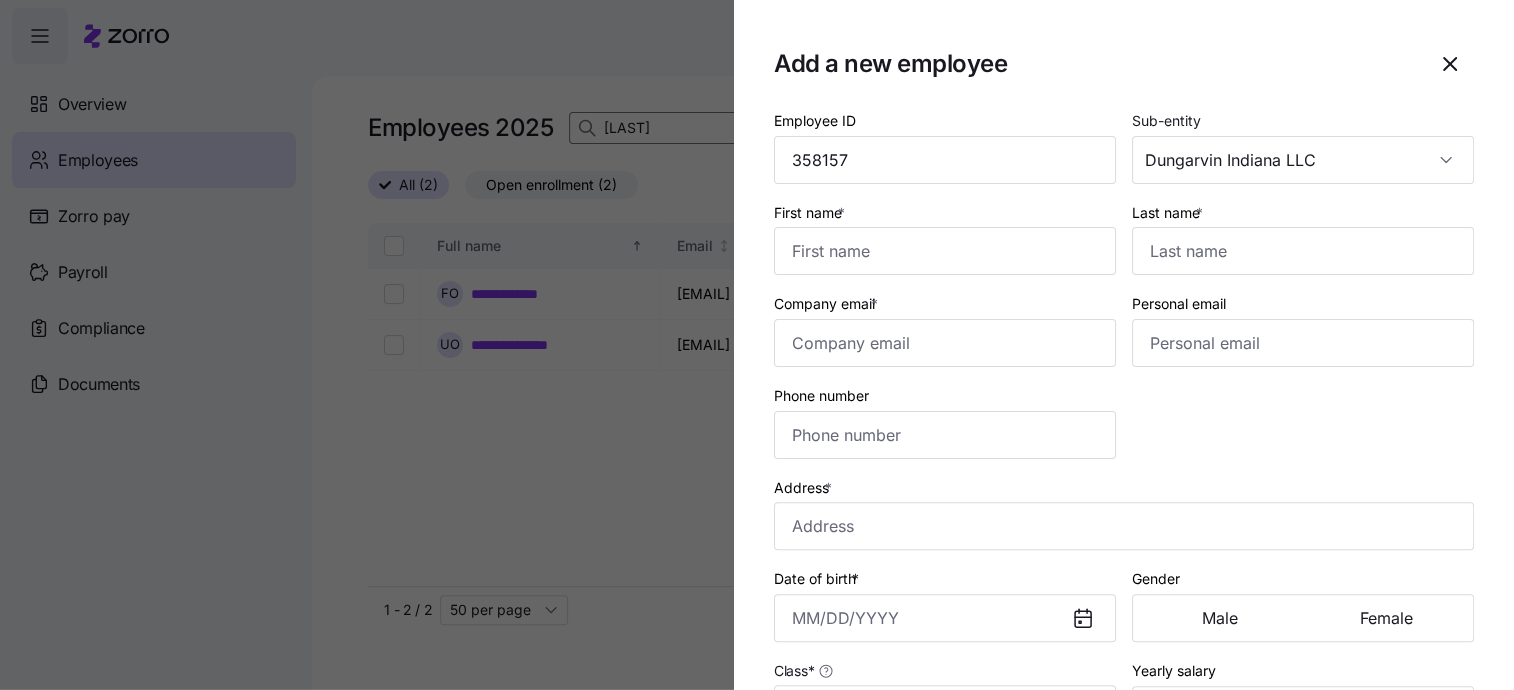 scroll, scrollTop: 200, scrollLeft: 0, axis: vertical 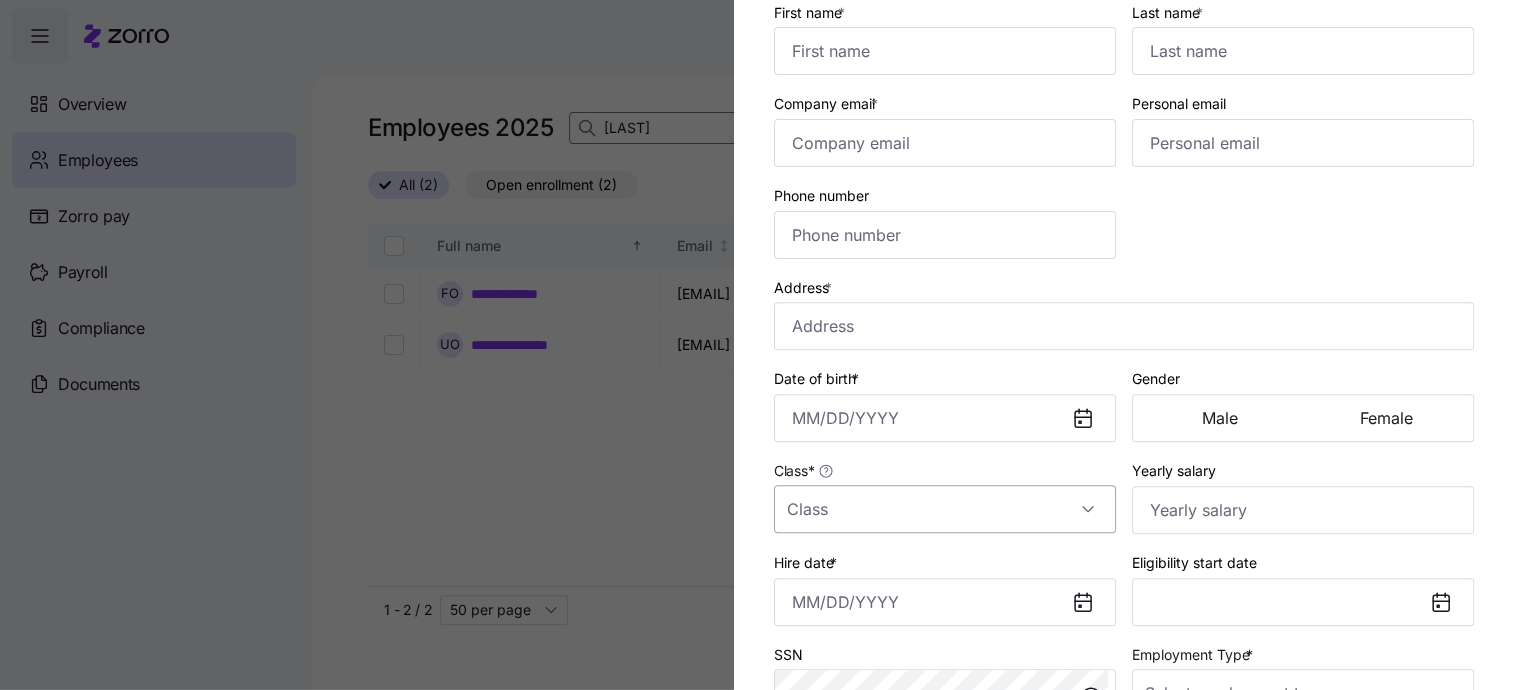 click on "Class  *" at bounding box center [945, 509] 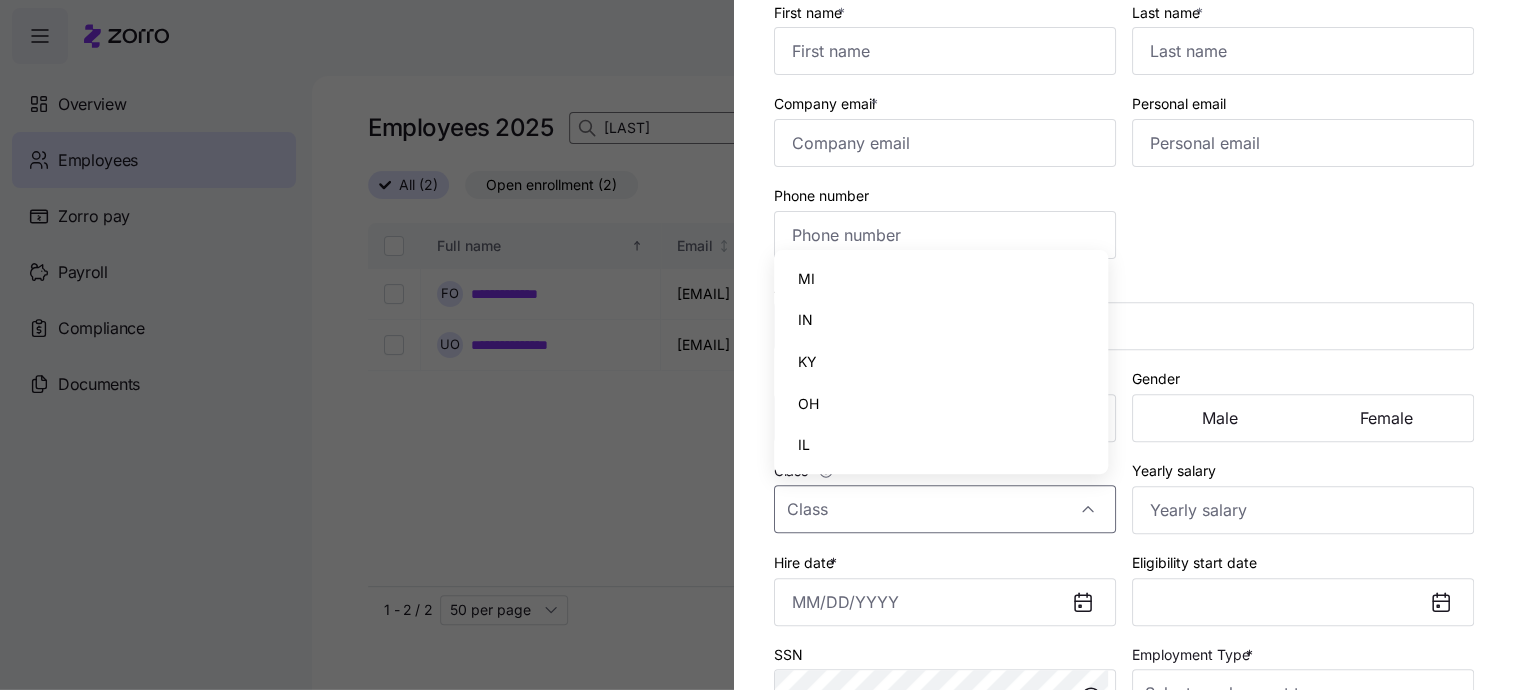 click on "IN" at bounding box center (941, 320) 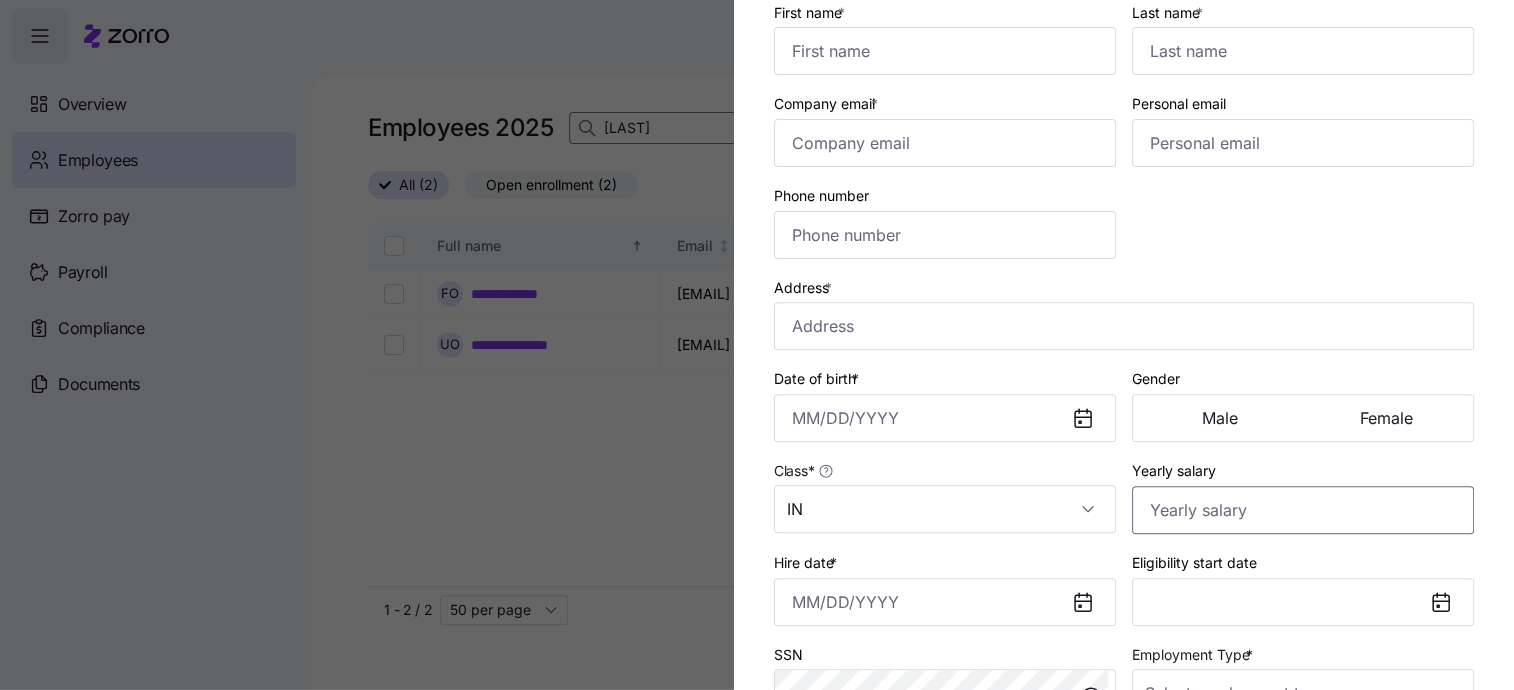 click on "Yearly salary" at bounding box center (1303, 510) 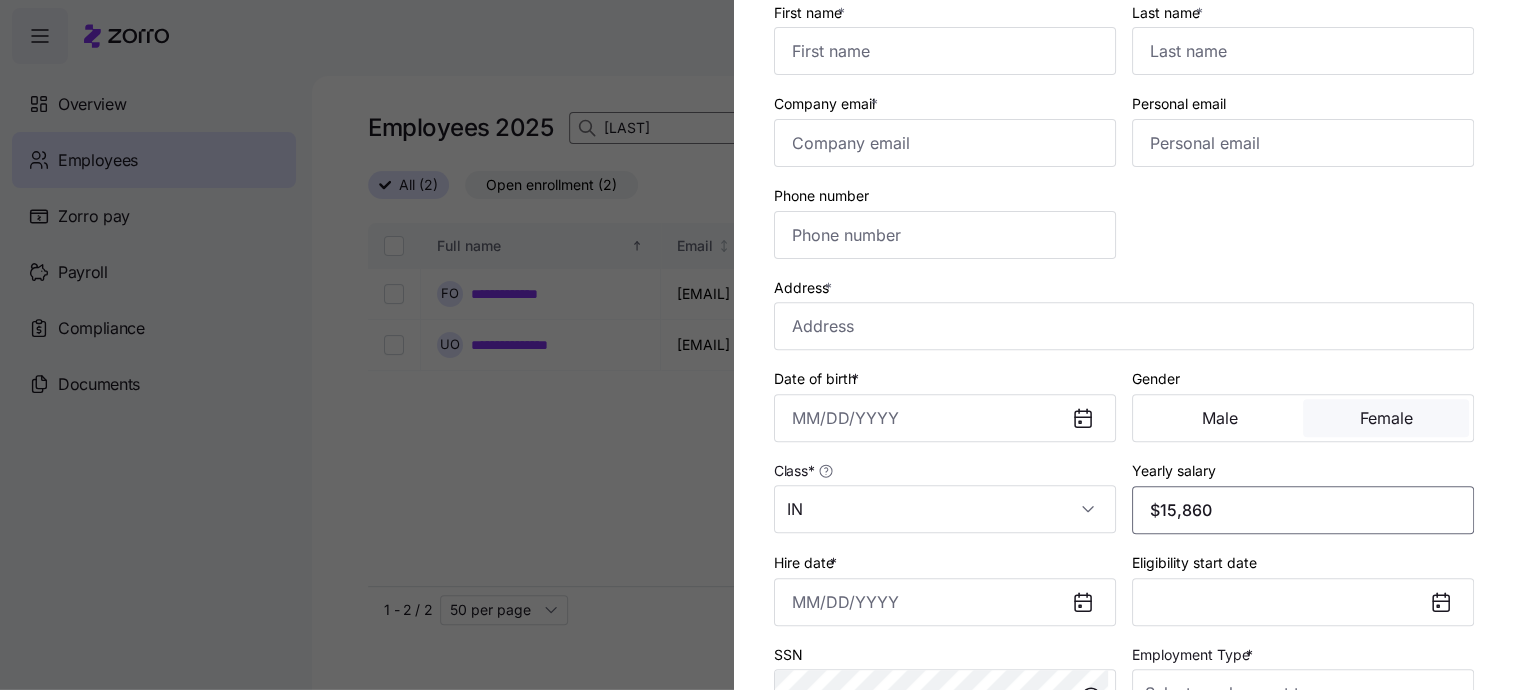 type on "$15,860" 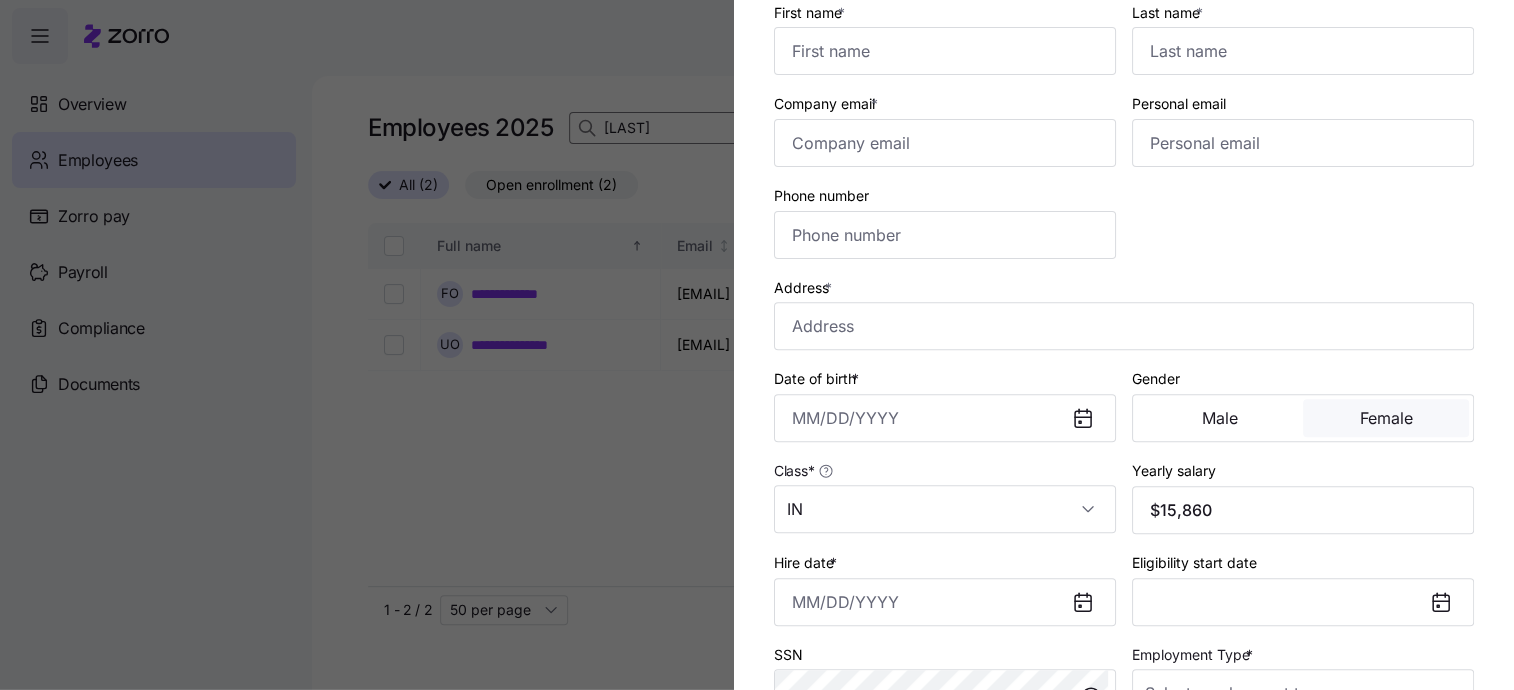 click on "Female" at bounding box center [1386, 418] 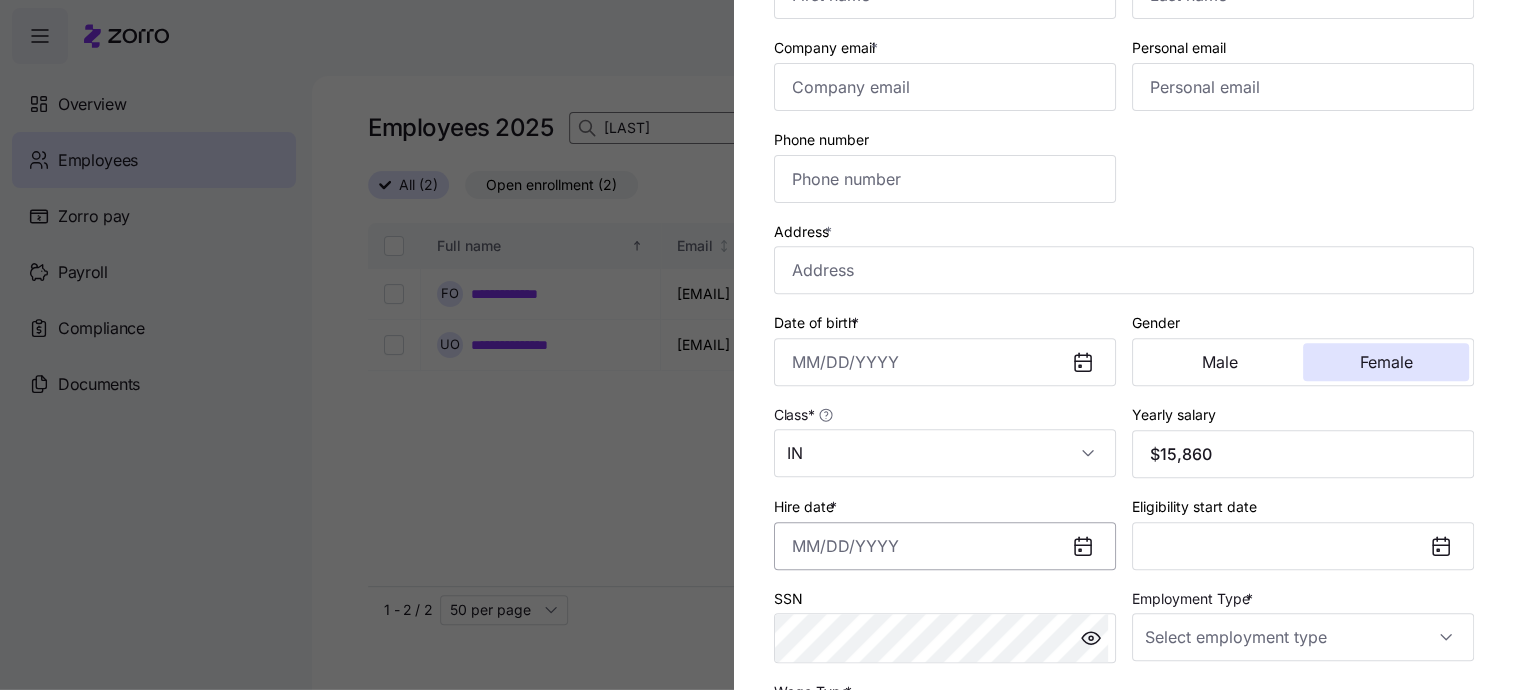 scroll, scrollTop: 300, scrollLeft: 0, axis: vertical 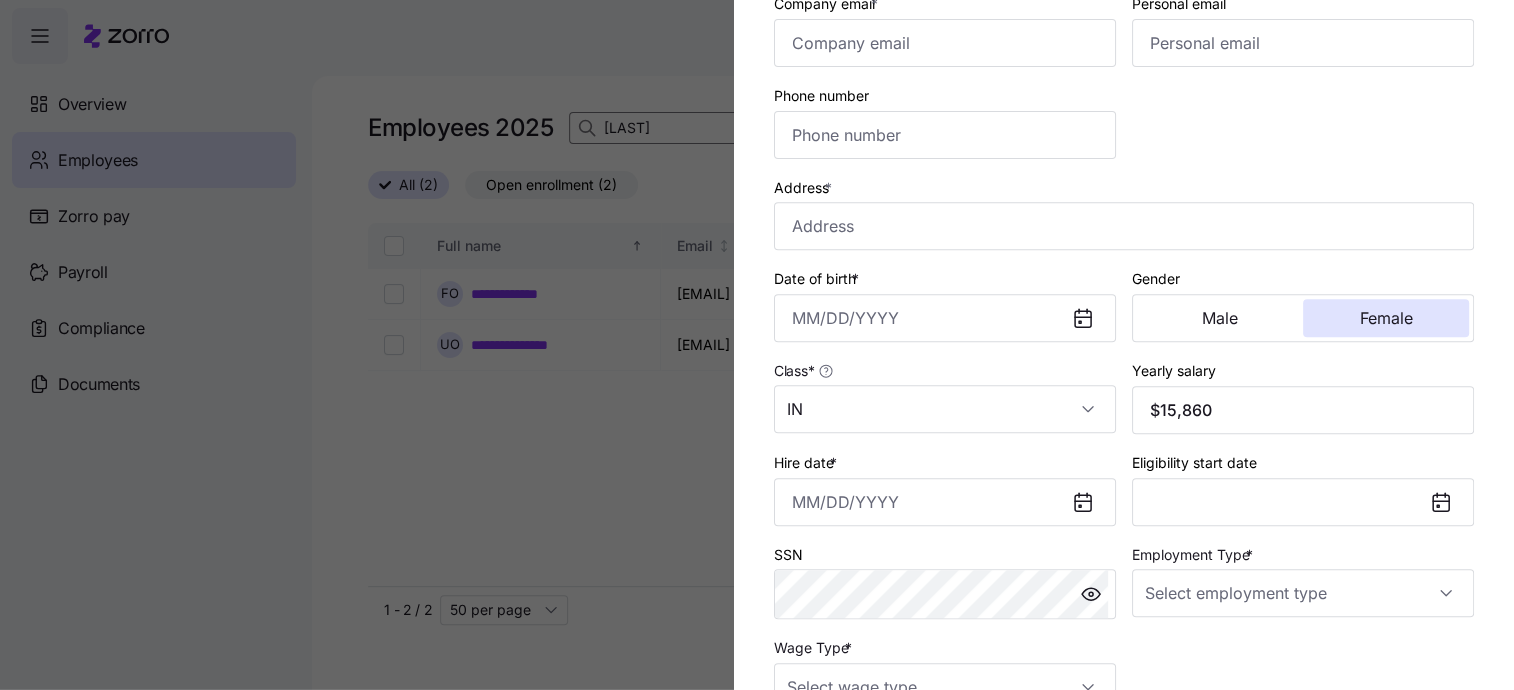 drag, startPoint x: 808, startPoint y: 492, endPoint x: 391, endPoint y: 481, distance: 417.14505 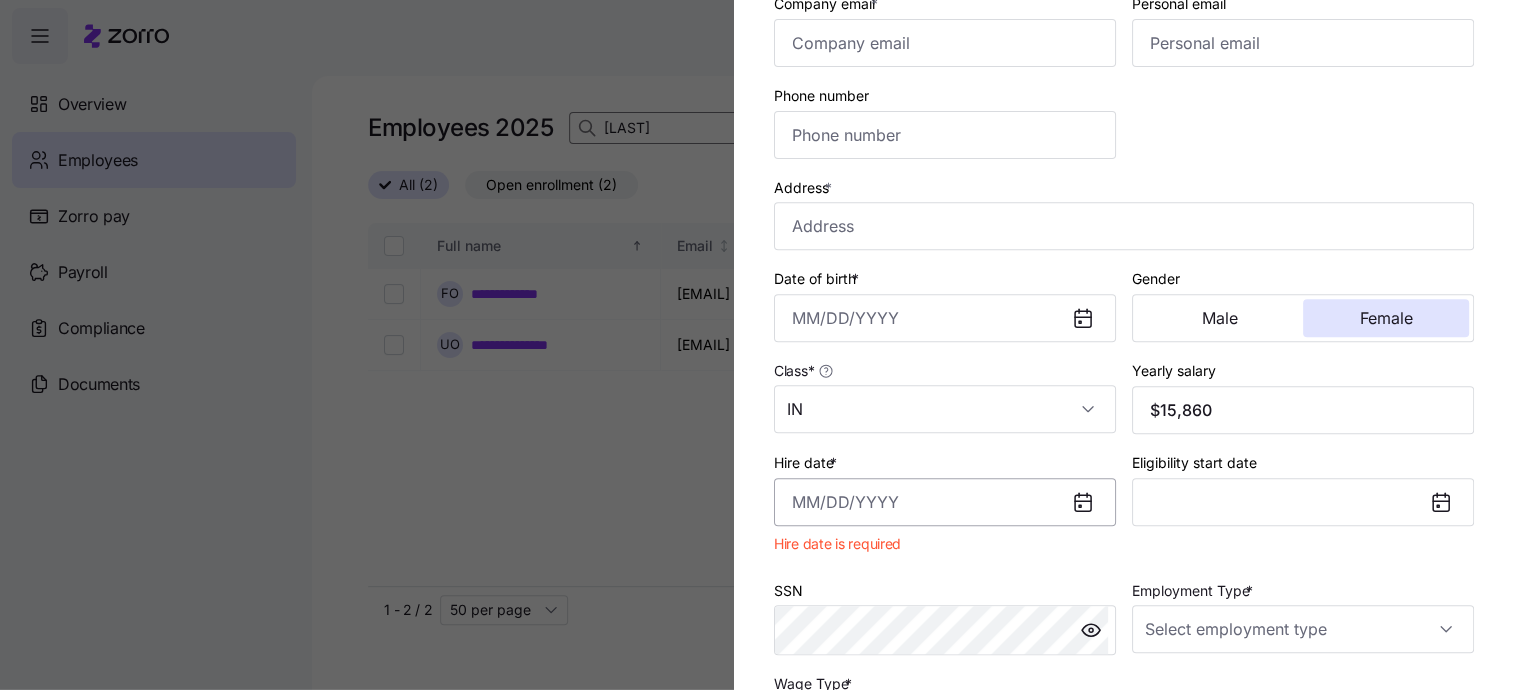 click on "Hire date  *" at bounding box center [945, 502] 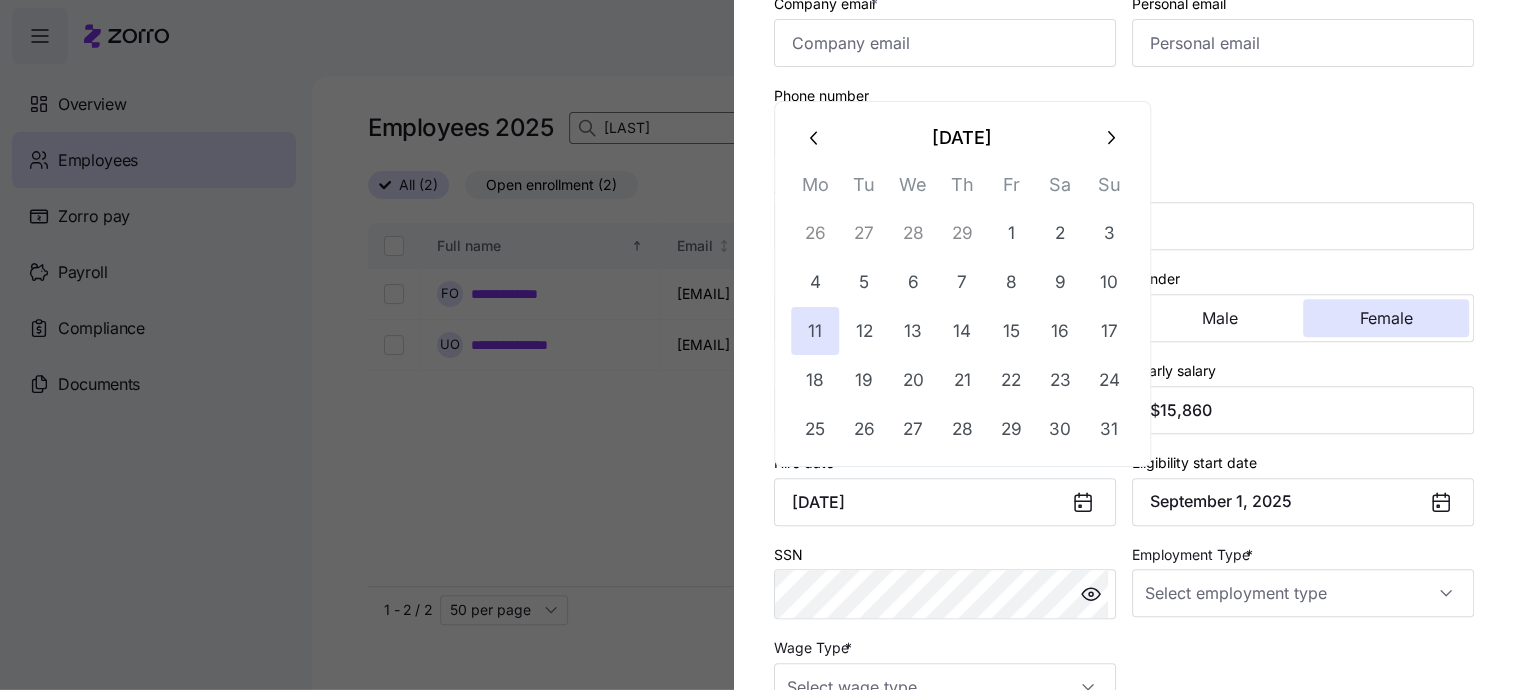 type on "[DATE]" 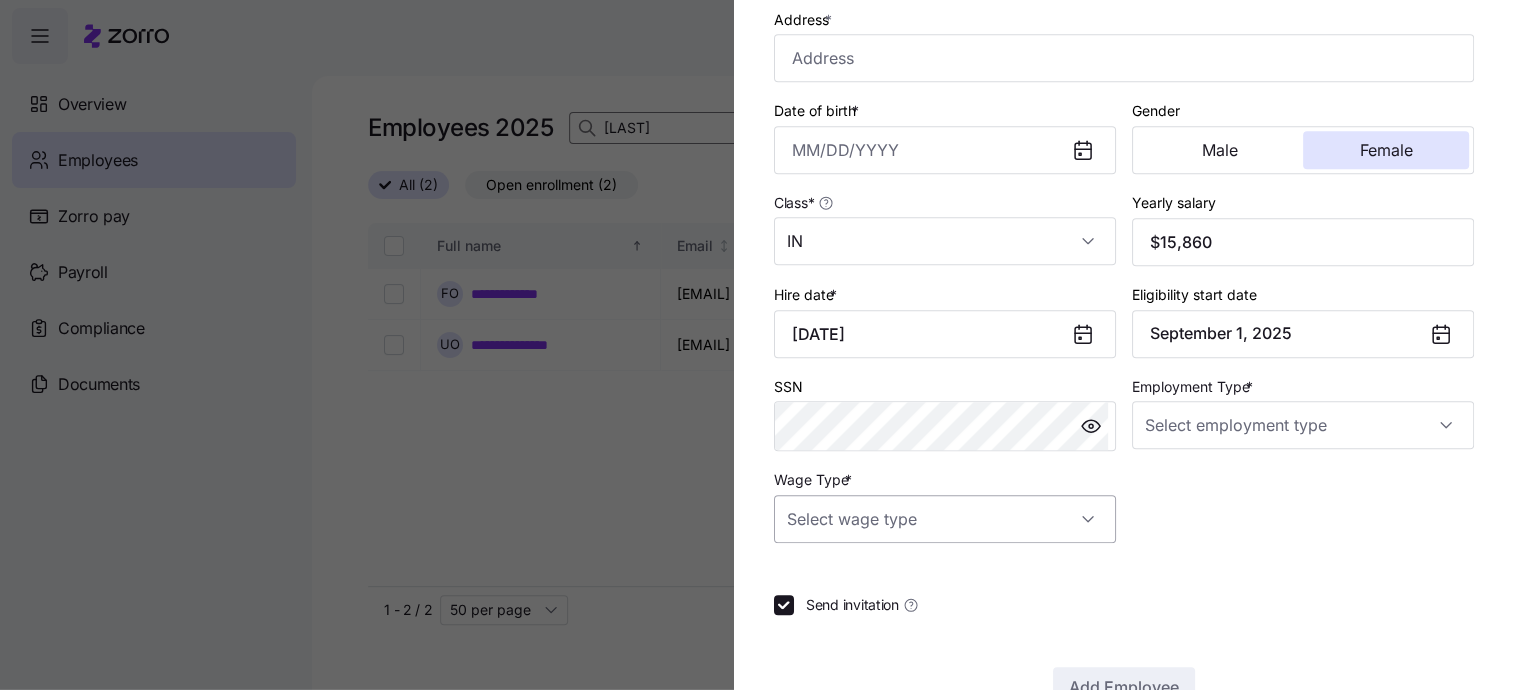 scroll, scrollTop: 500, scrollLeft: 0, axis: vertical 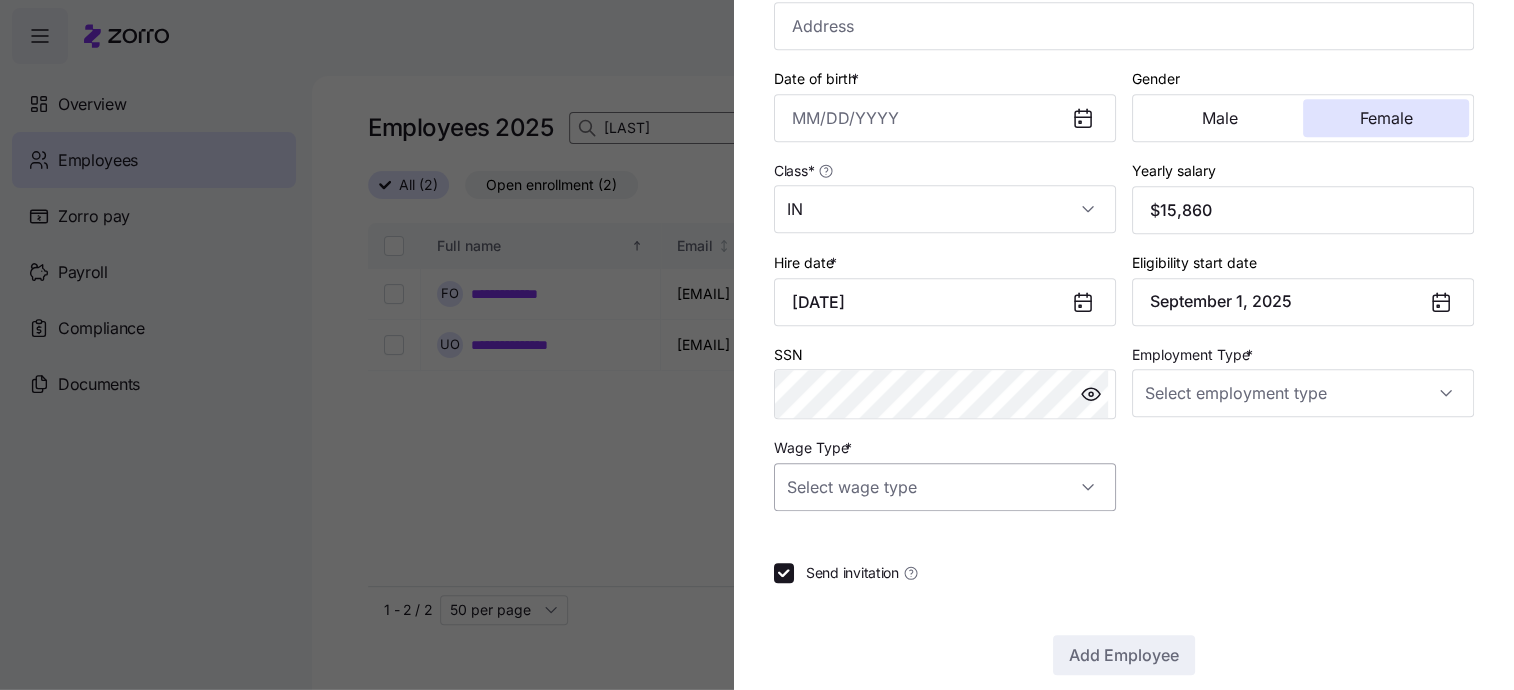 click on "Wage Type  *" at bounding box center [945, 487] 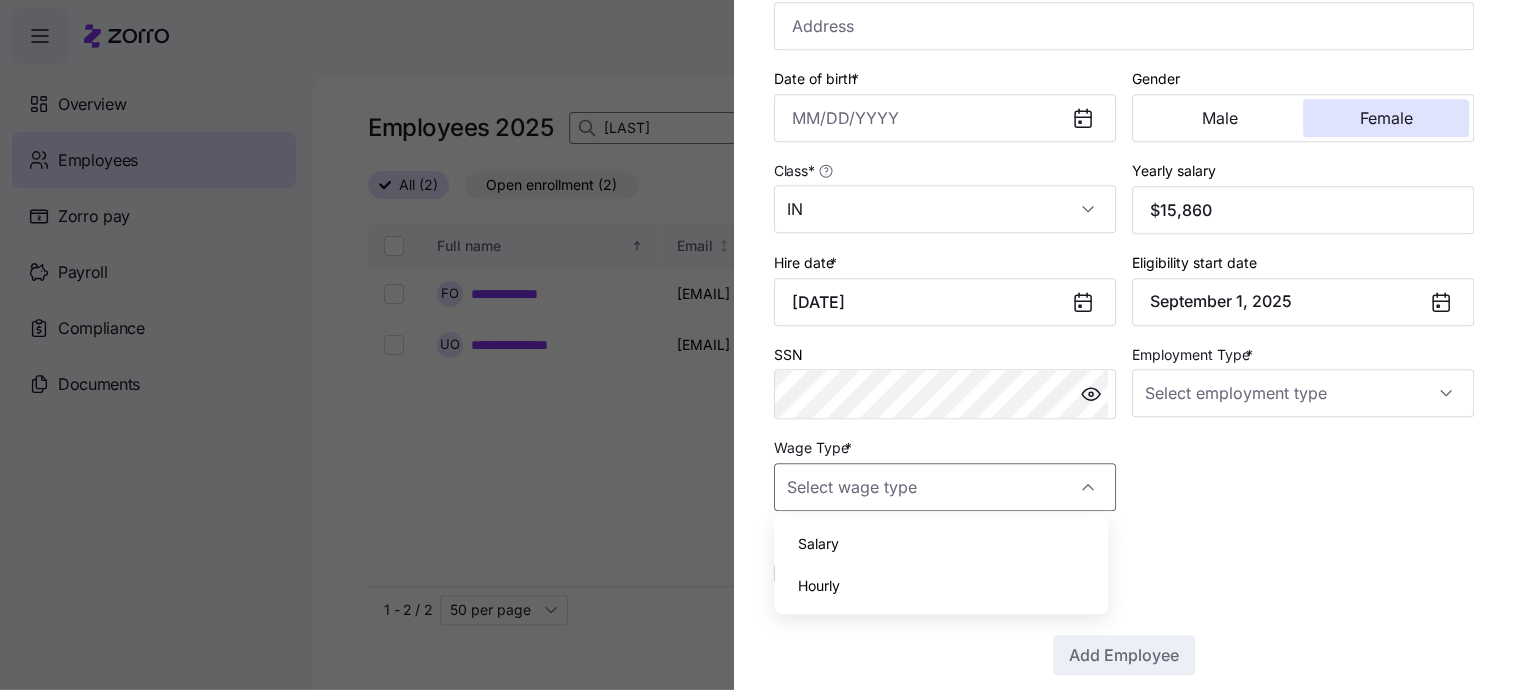 click on "Hourly" at bounding box center [941, 586] 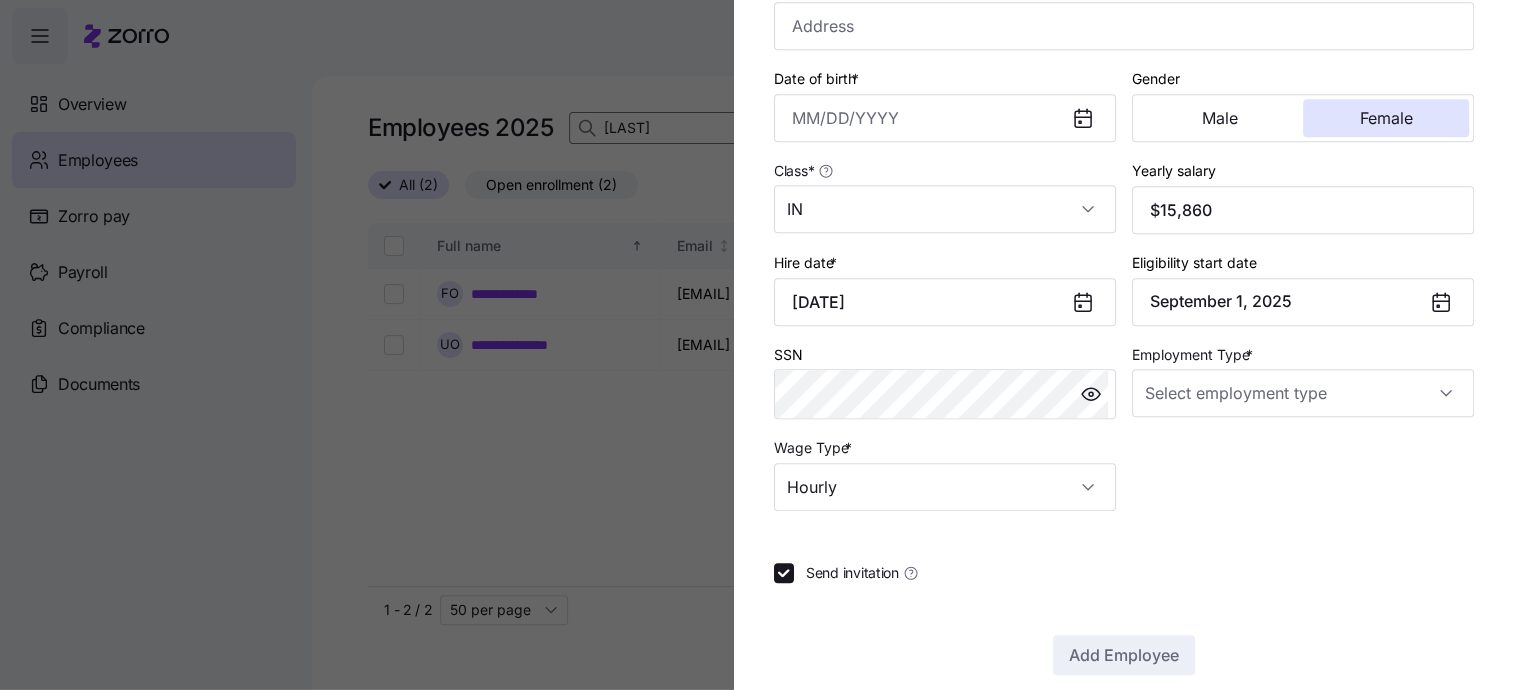 type on "Hourly" 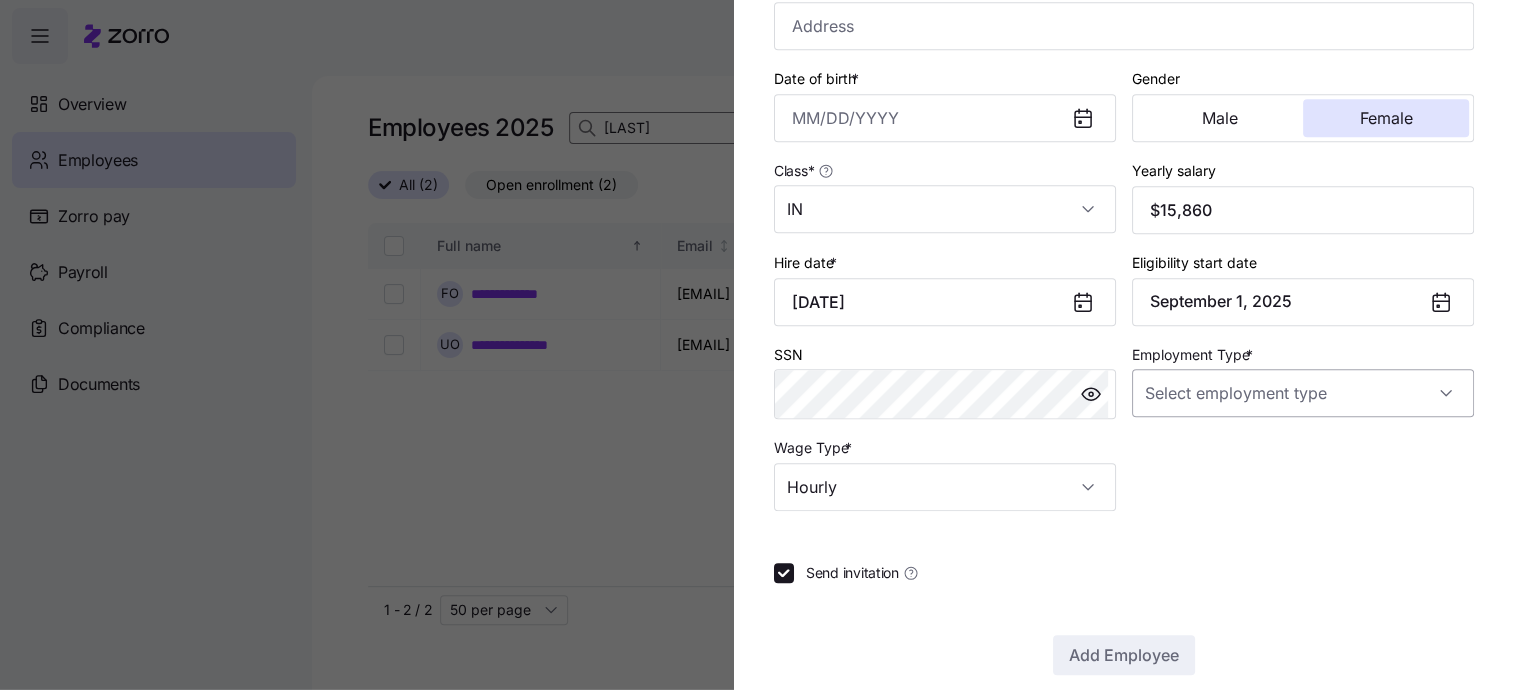 click on "Employment Type  *" at bounding box center [1303, 393] 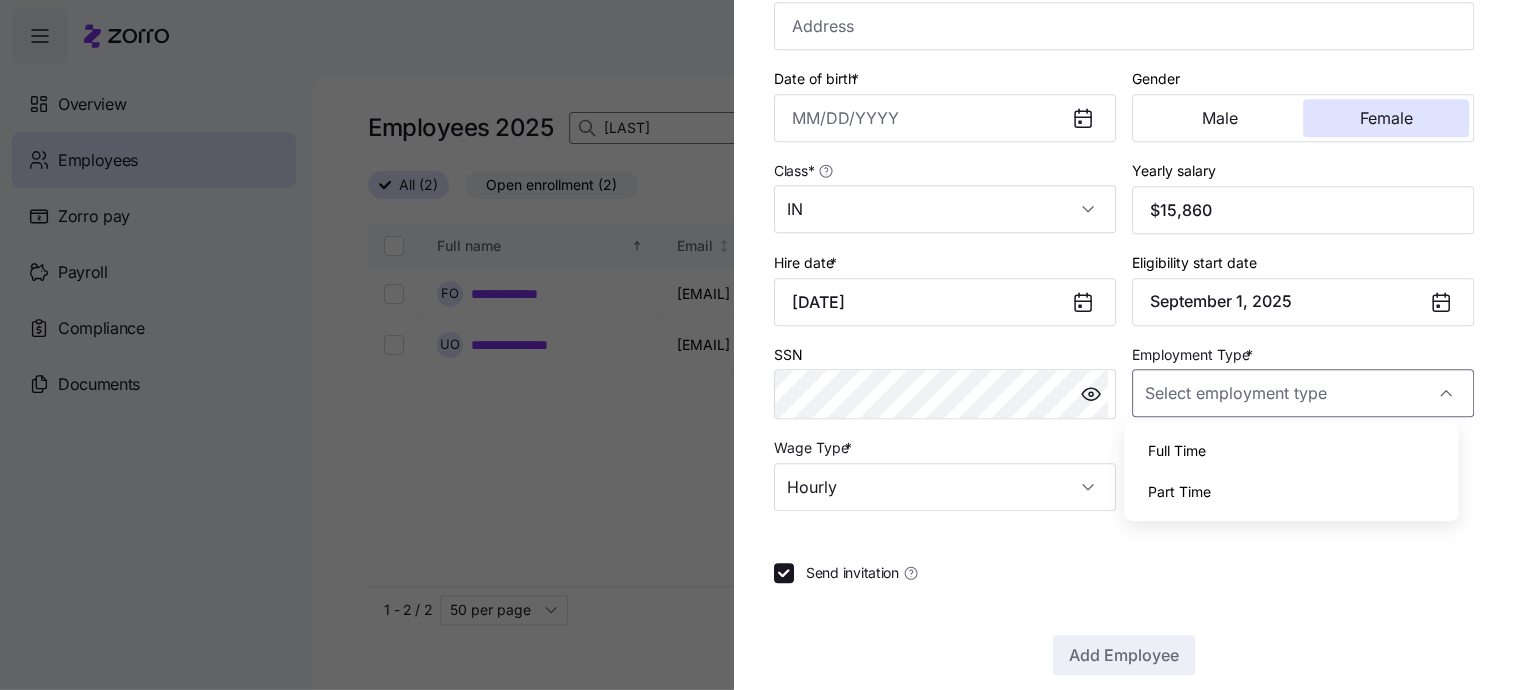 click on "Part Time" at bounding box center [1291, 492] 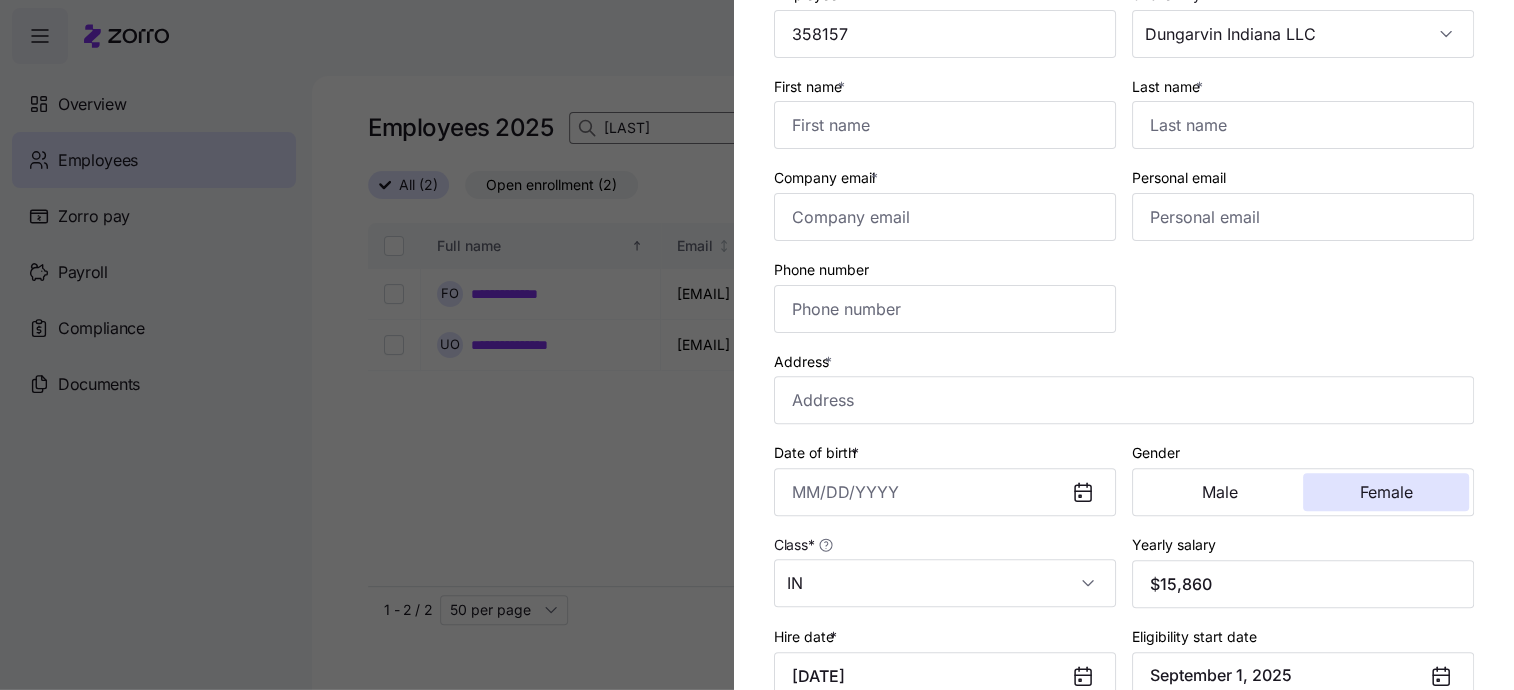 scroll, scrollTop: 100, scrollLeft: 0, axis: vertical 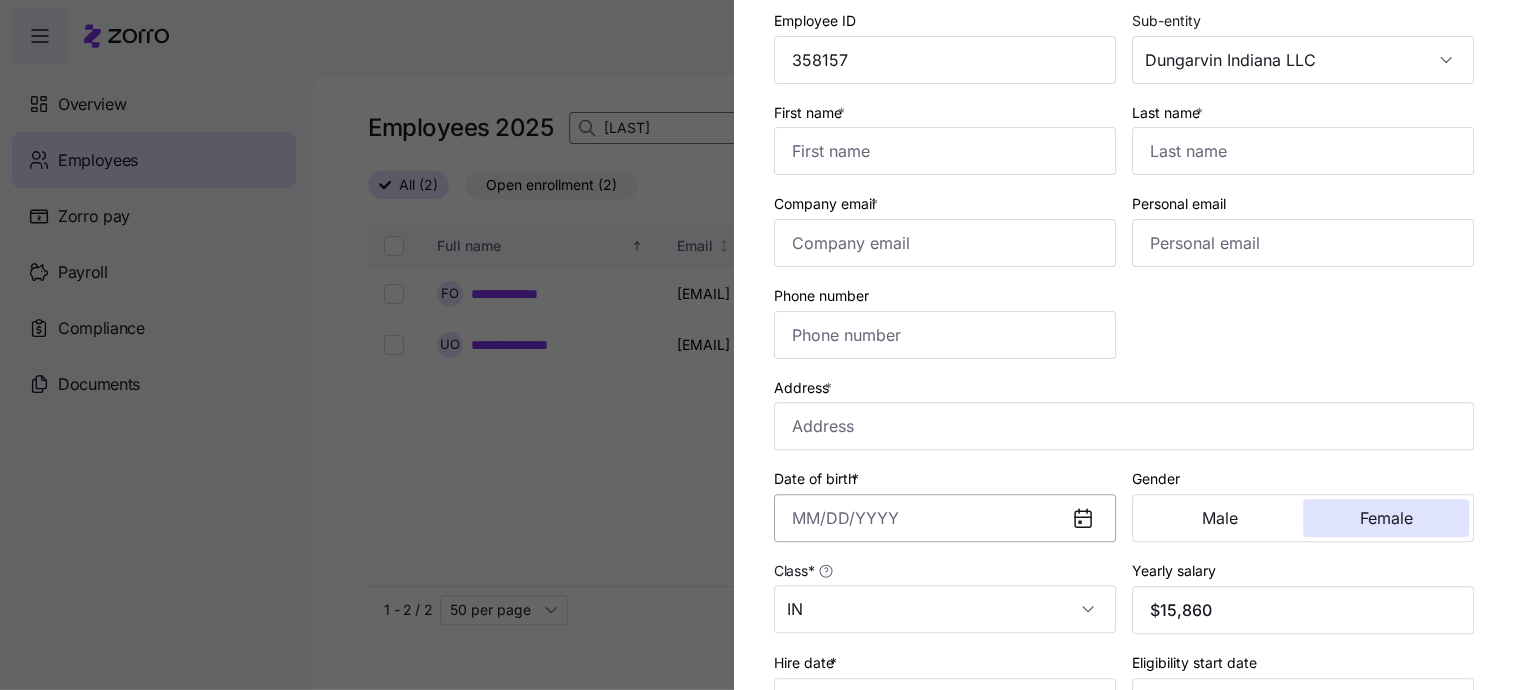 click on "Date of birth  *" at bounding box center (945, 518) 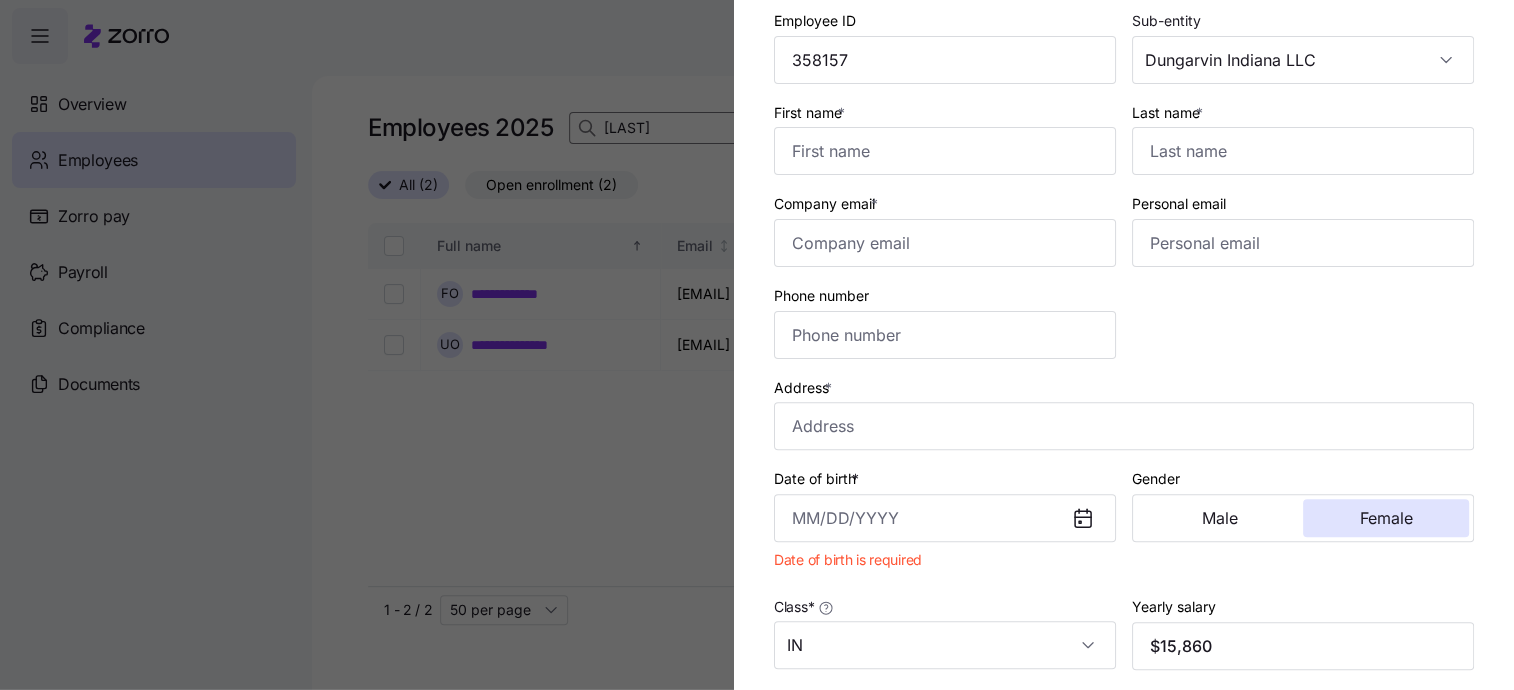 click on "Address  *" at bounding box center (1124, 413) 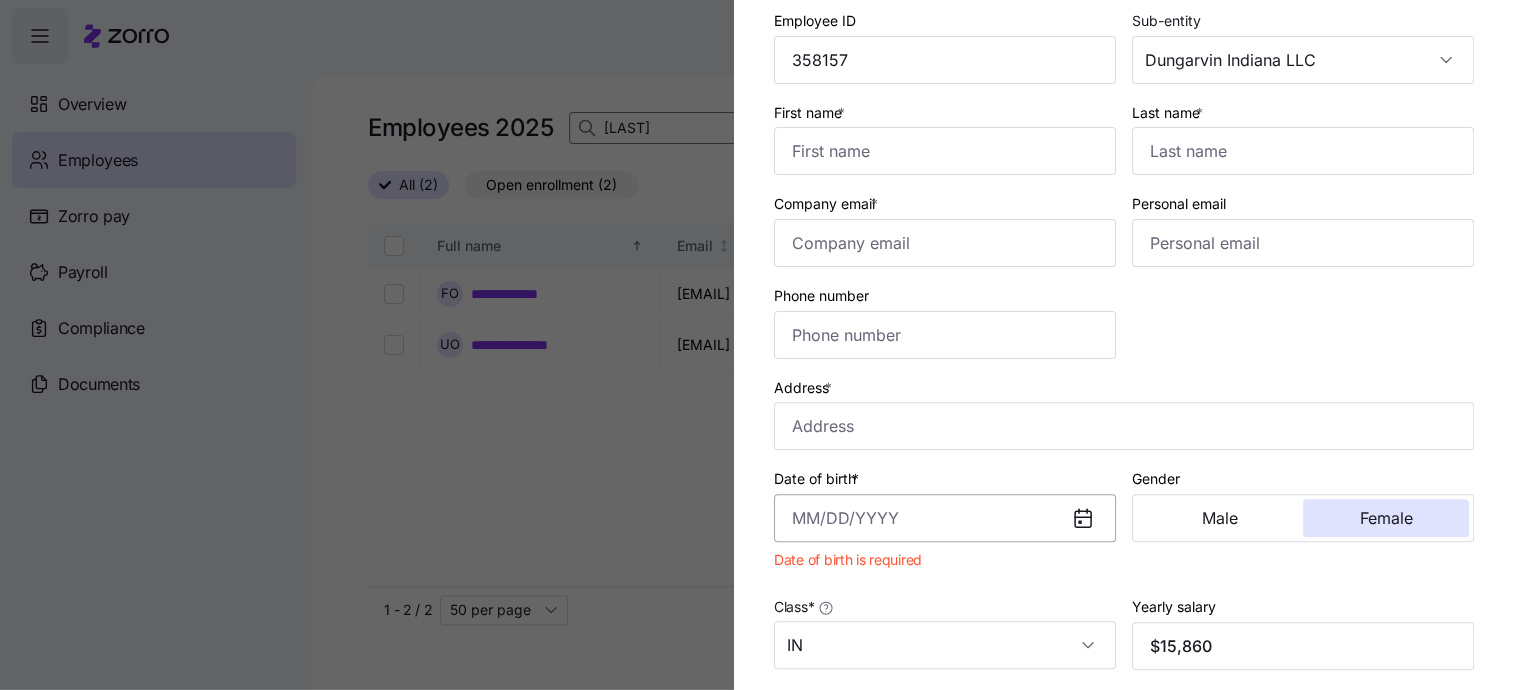 click on "Date of birth  *" at bounding box center [945, 518] 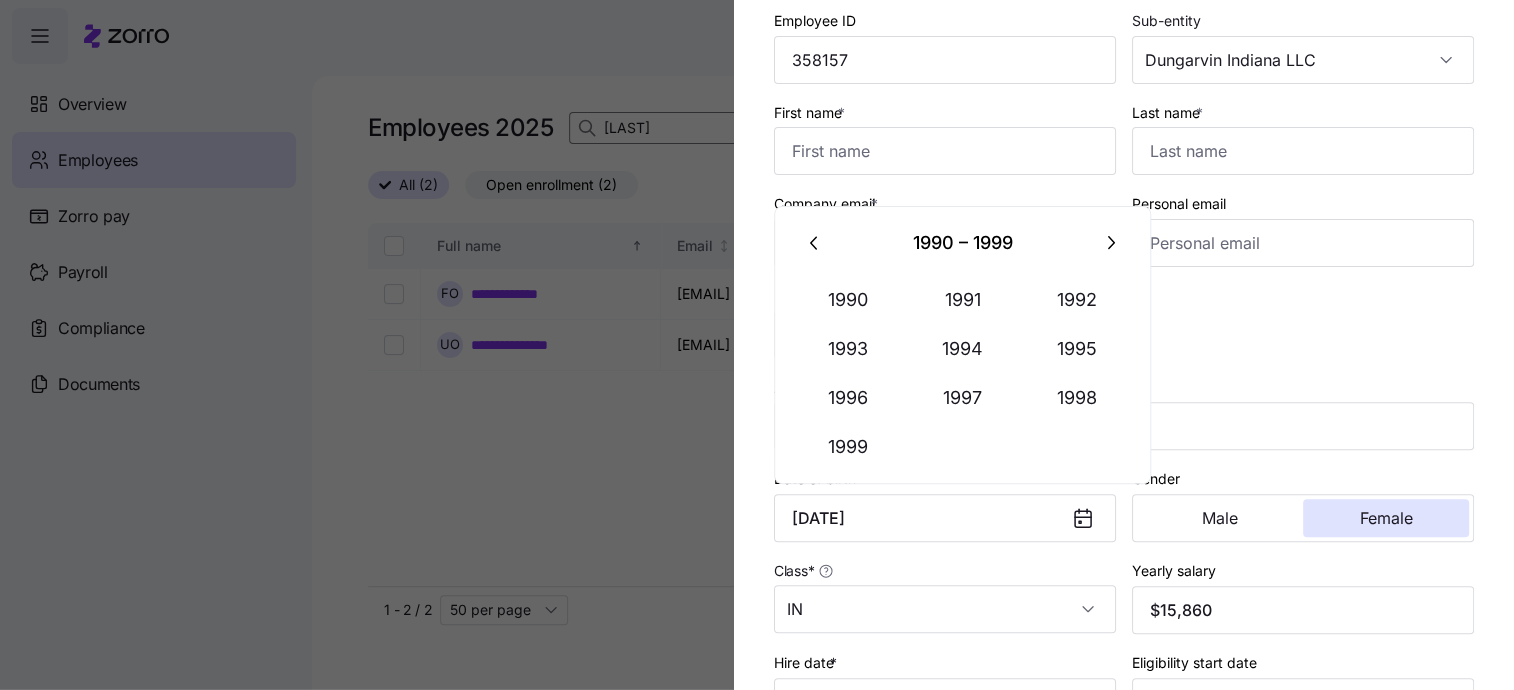 type on "[DATE]" 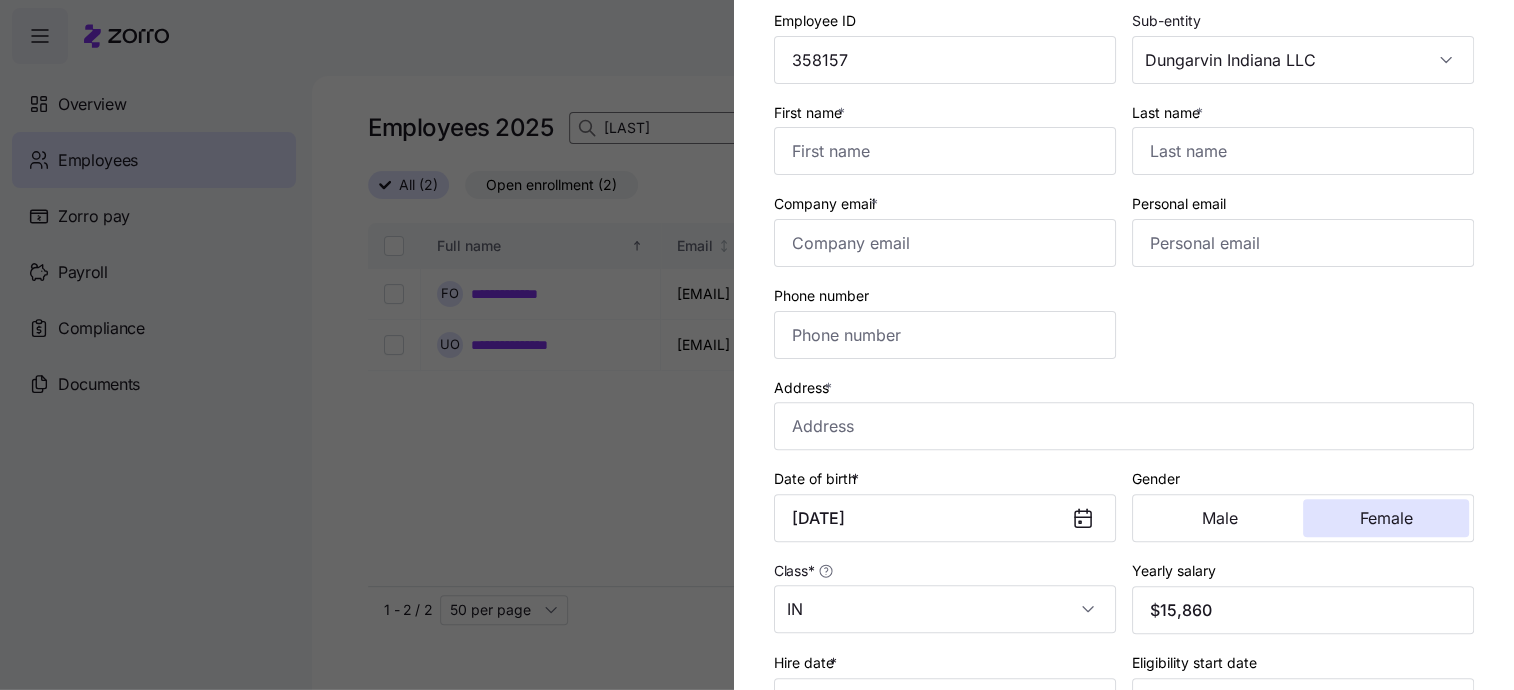click on "[LAST] [EMAIL] [DATE]" at bounding box center [1124, 459] 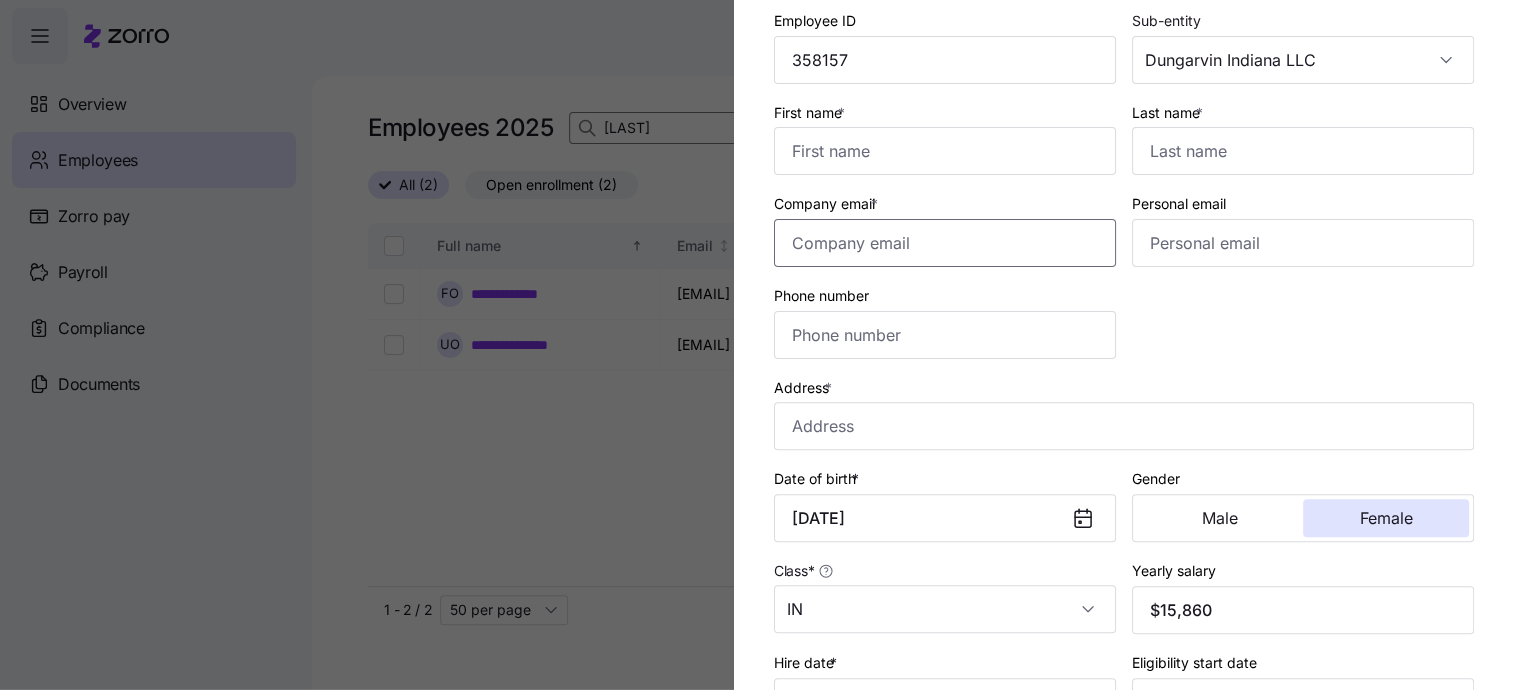 click on "Company email  *" at bounding box center [945, 243] 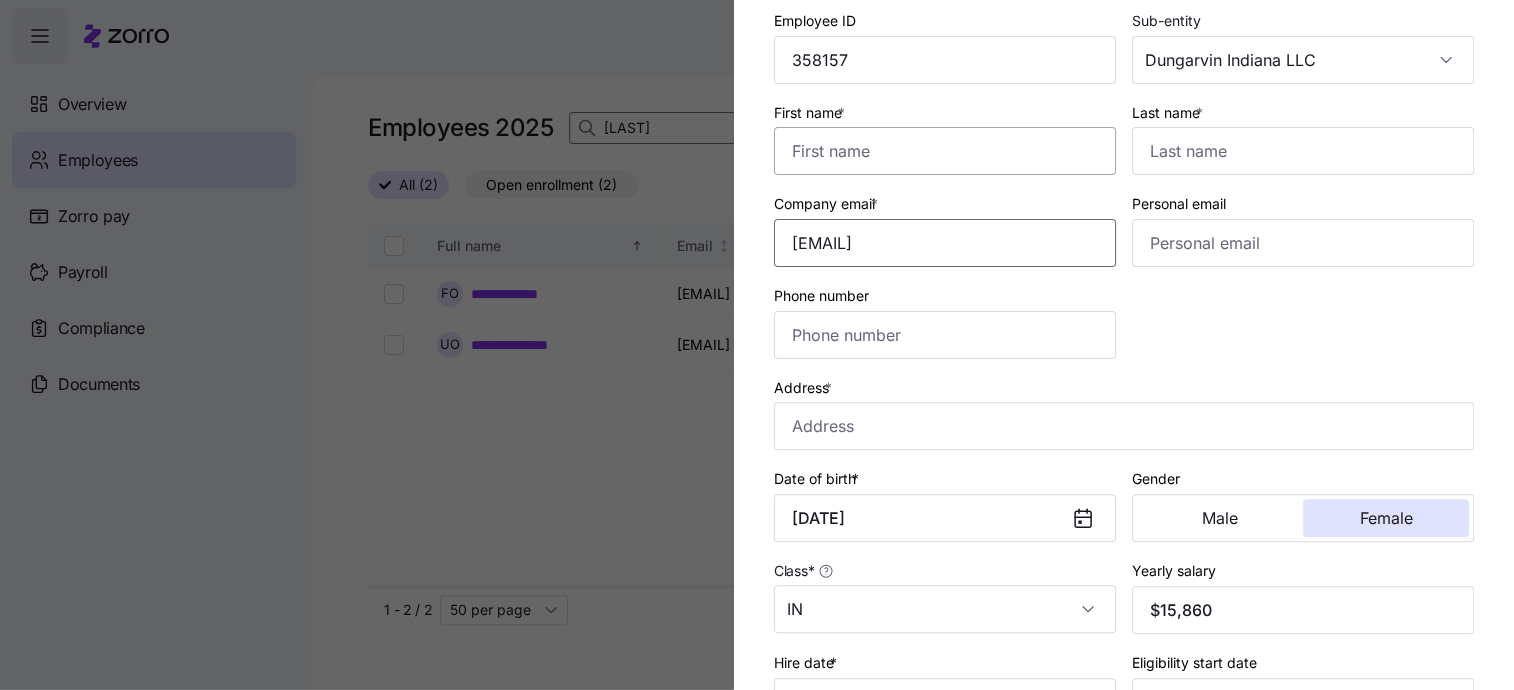 type on "[EMAIL]" 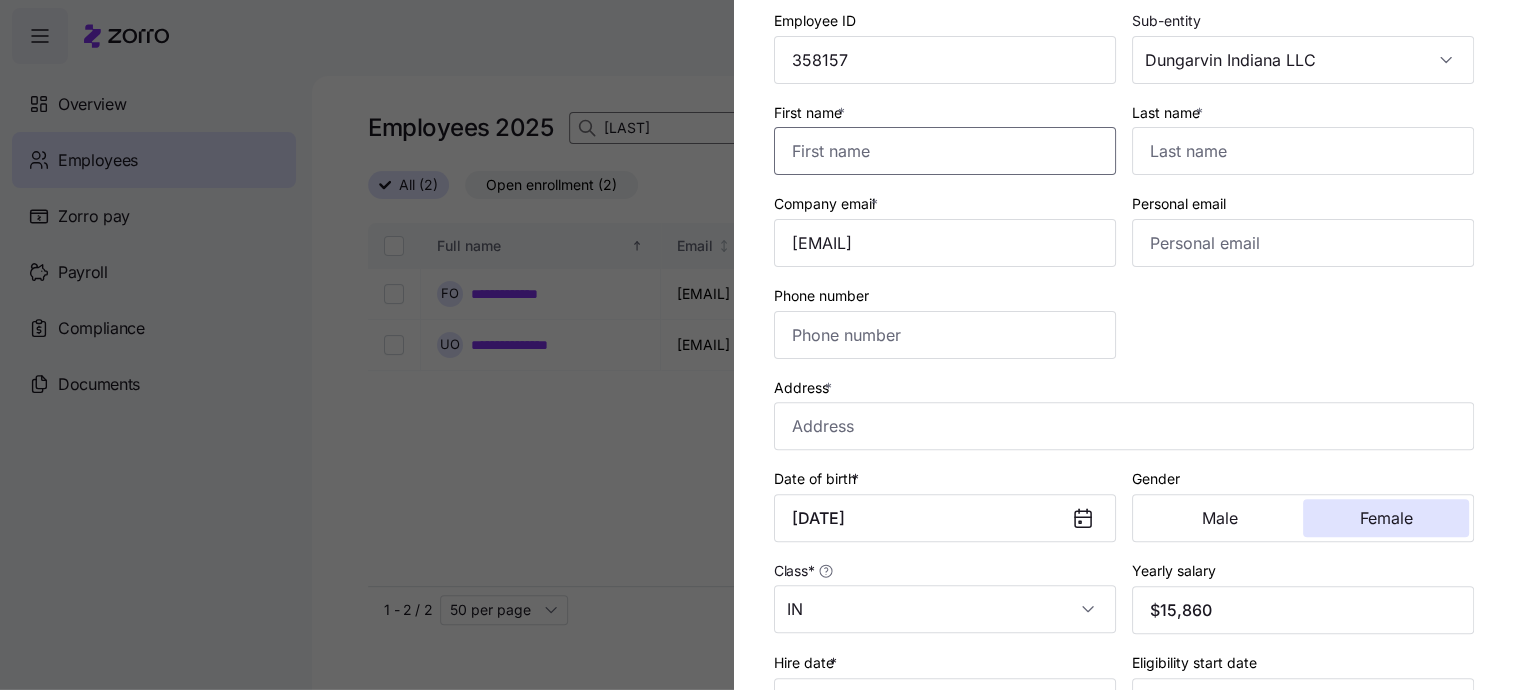 click on "First name  *" at bounding box center (945, 151) 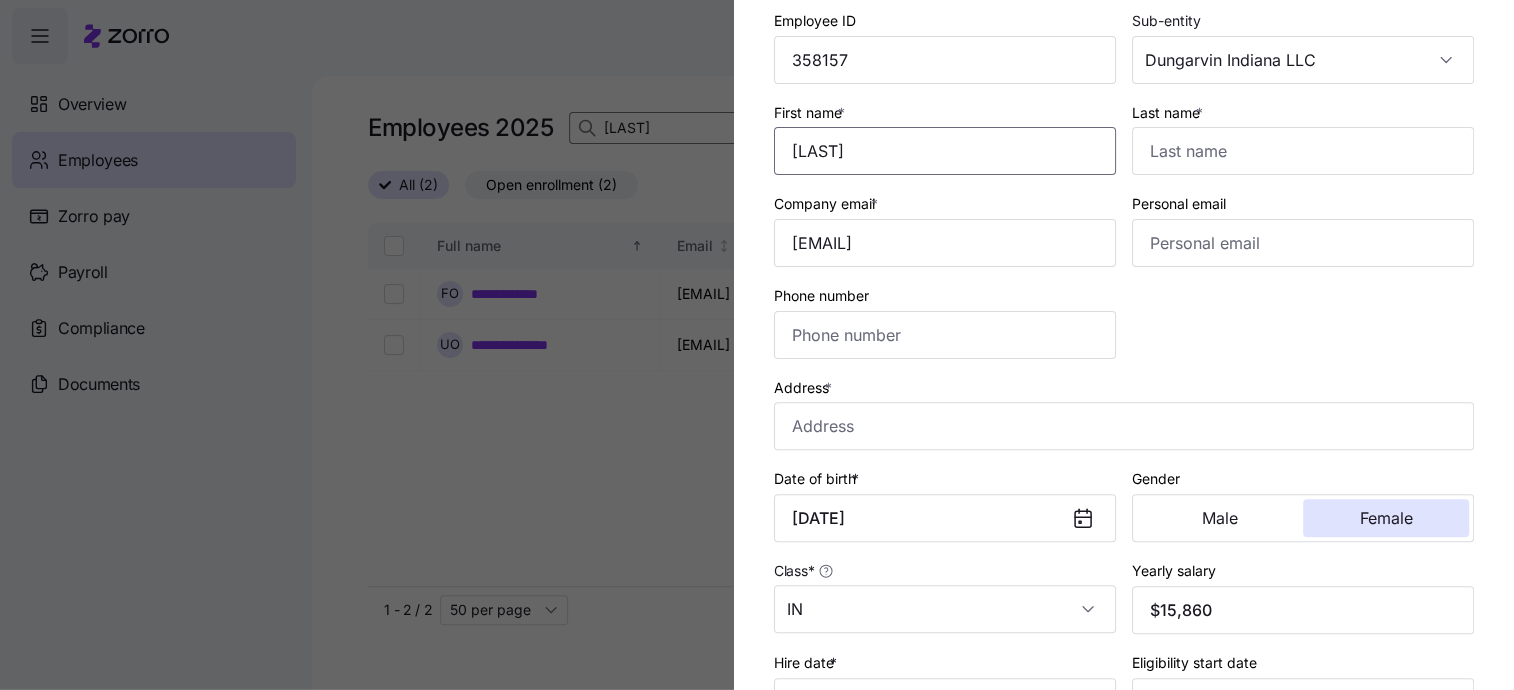 type on "[LAST]" 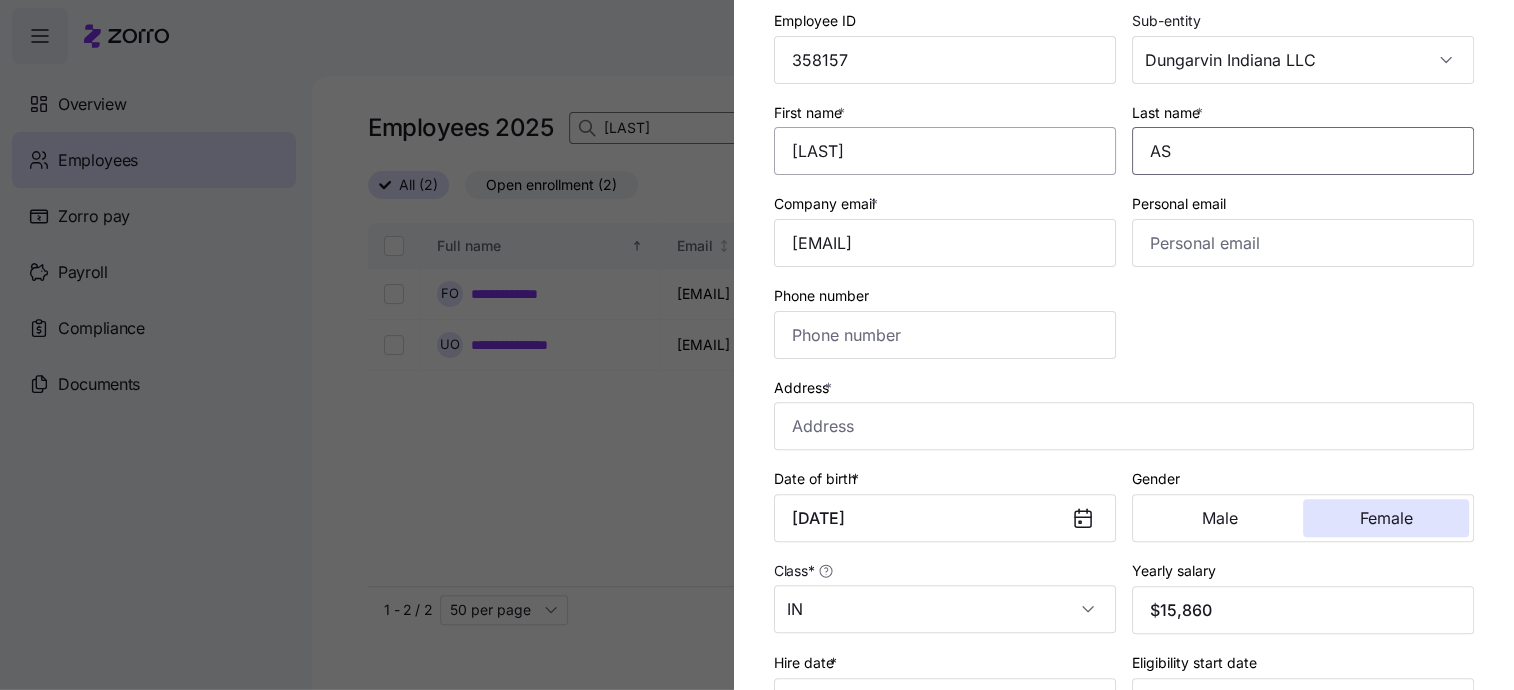 drag, startPoint x: 1229, startPoint y: 153, endPoint x: 1014, endPoint y: 152, distance: 215.00232 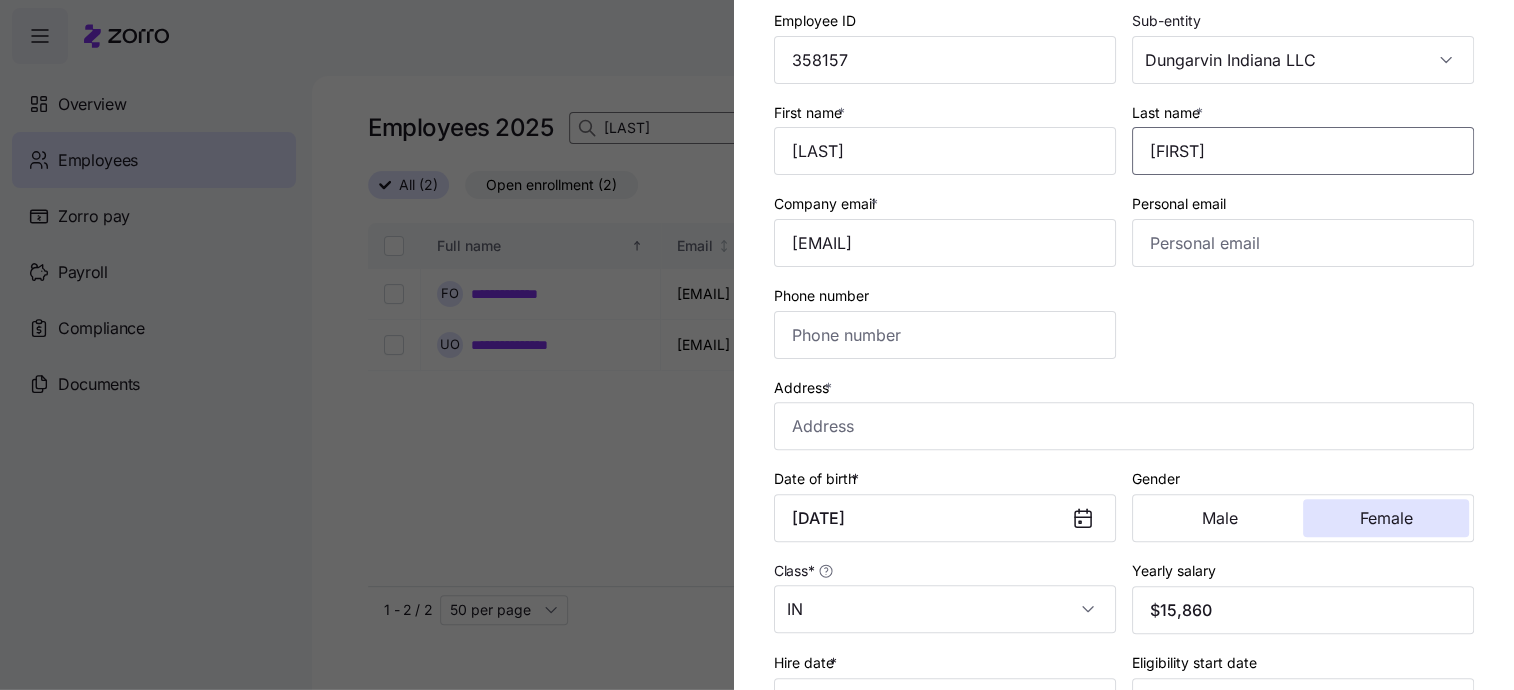 type on "[FIRST]" 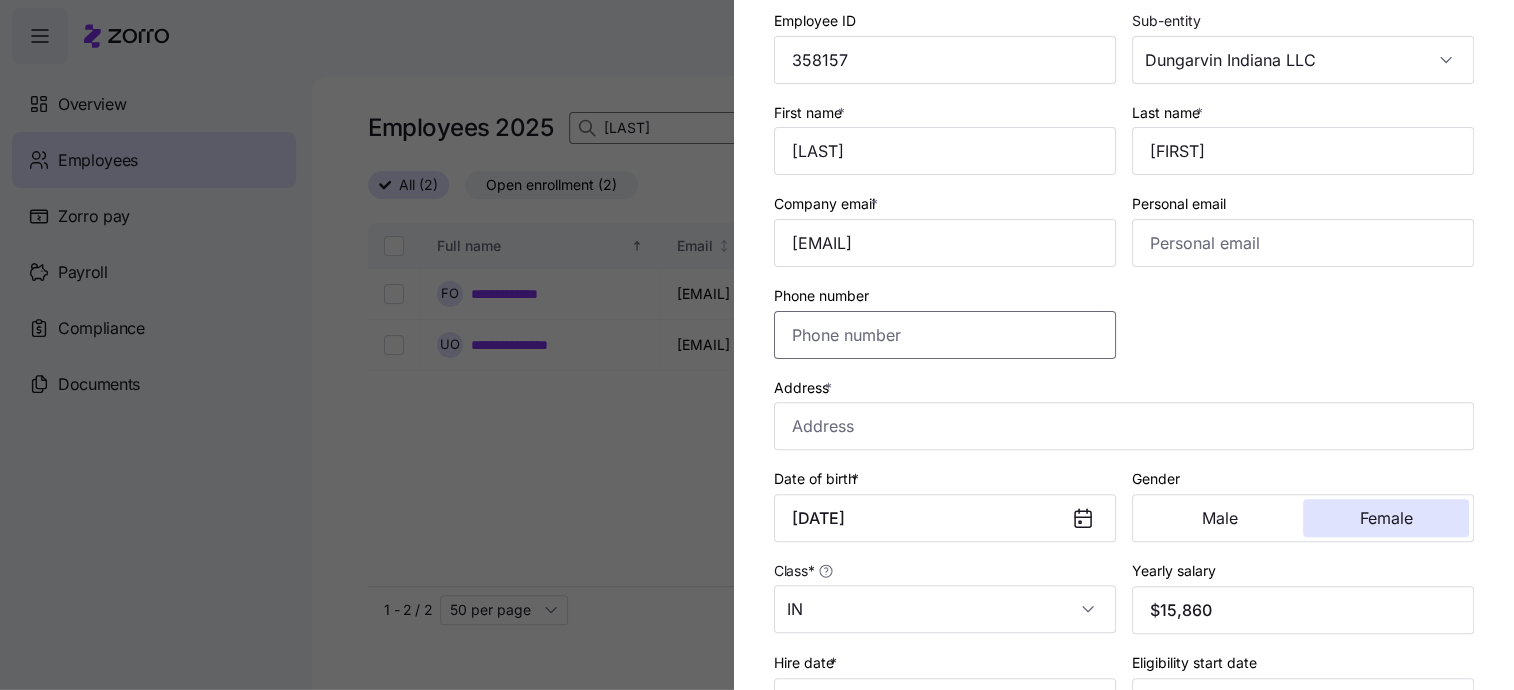 click on "Phone number" at bounding box center (945, 335) 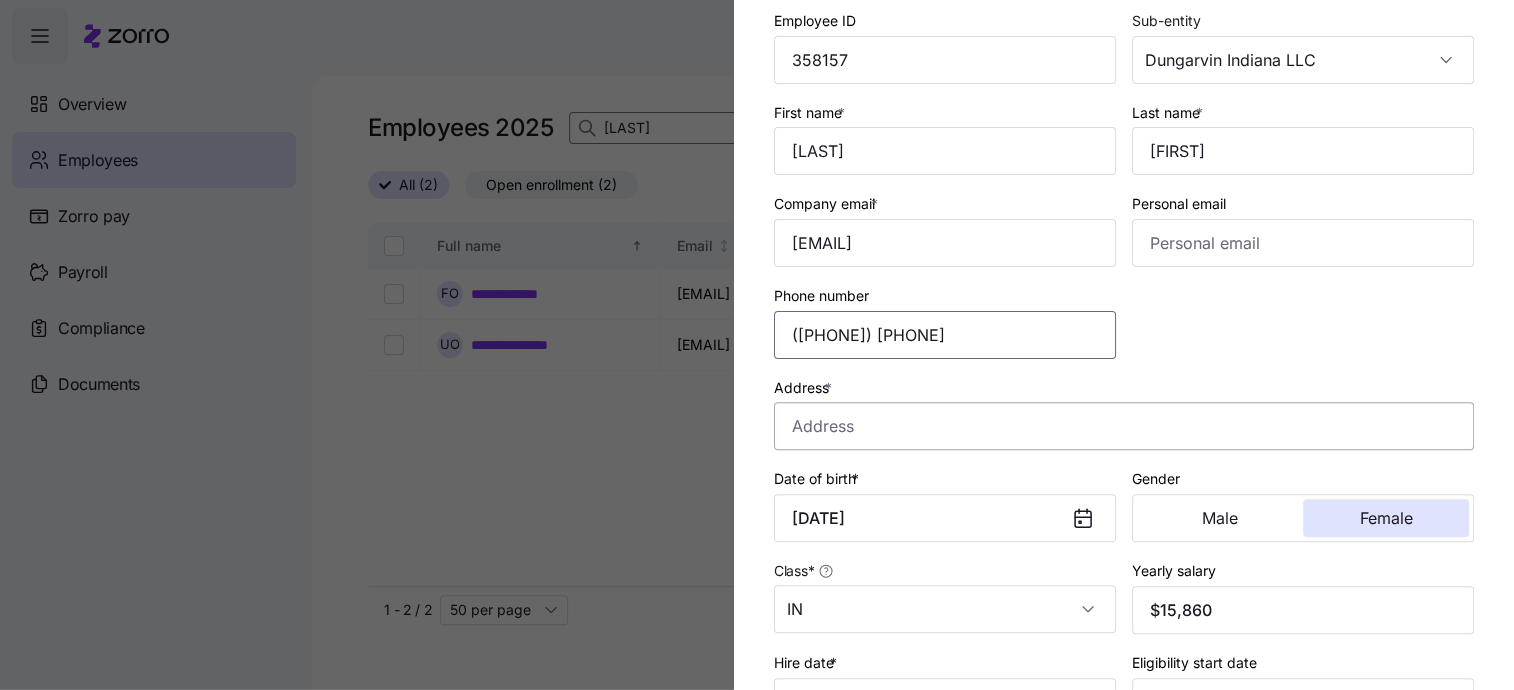 type on "([PHONE]) [PHONE]" 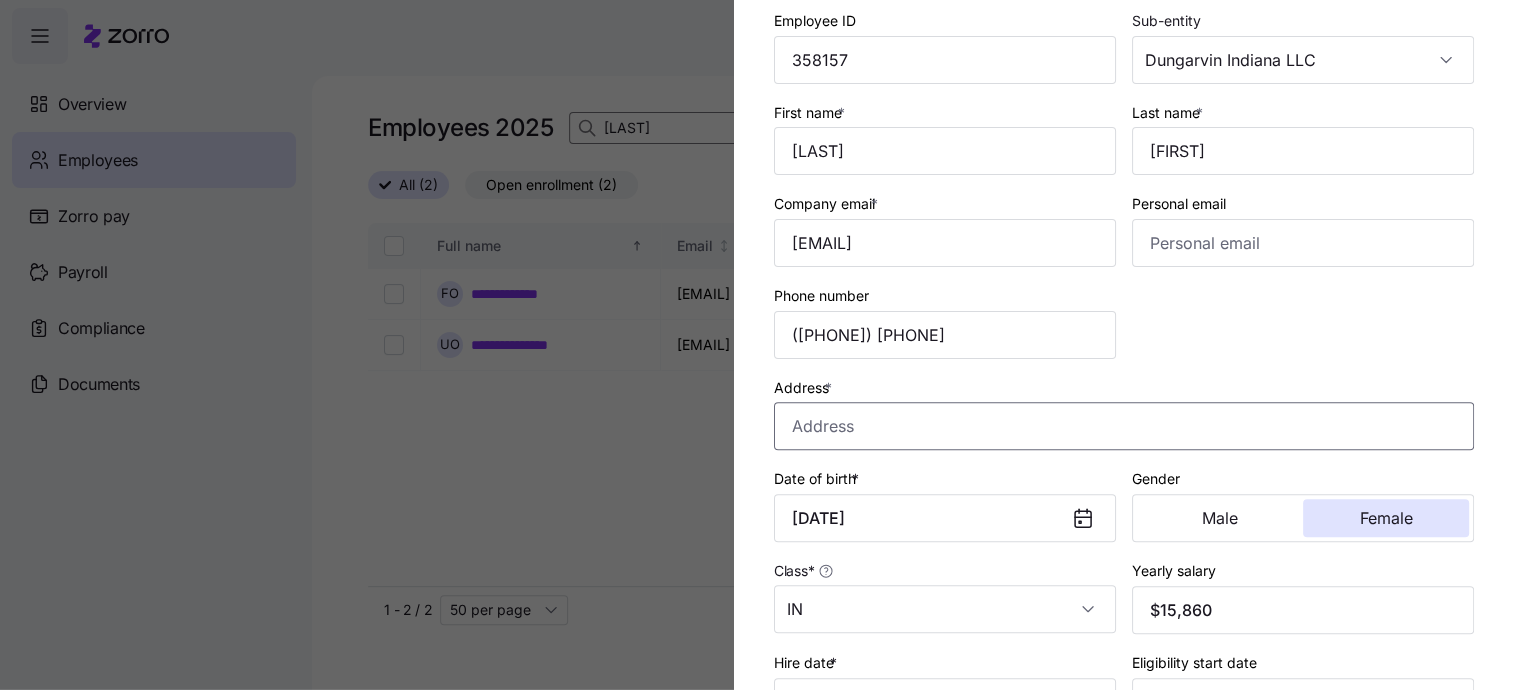 click on "Address  *" at bounding box center [1124, 426] 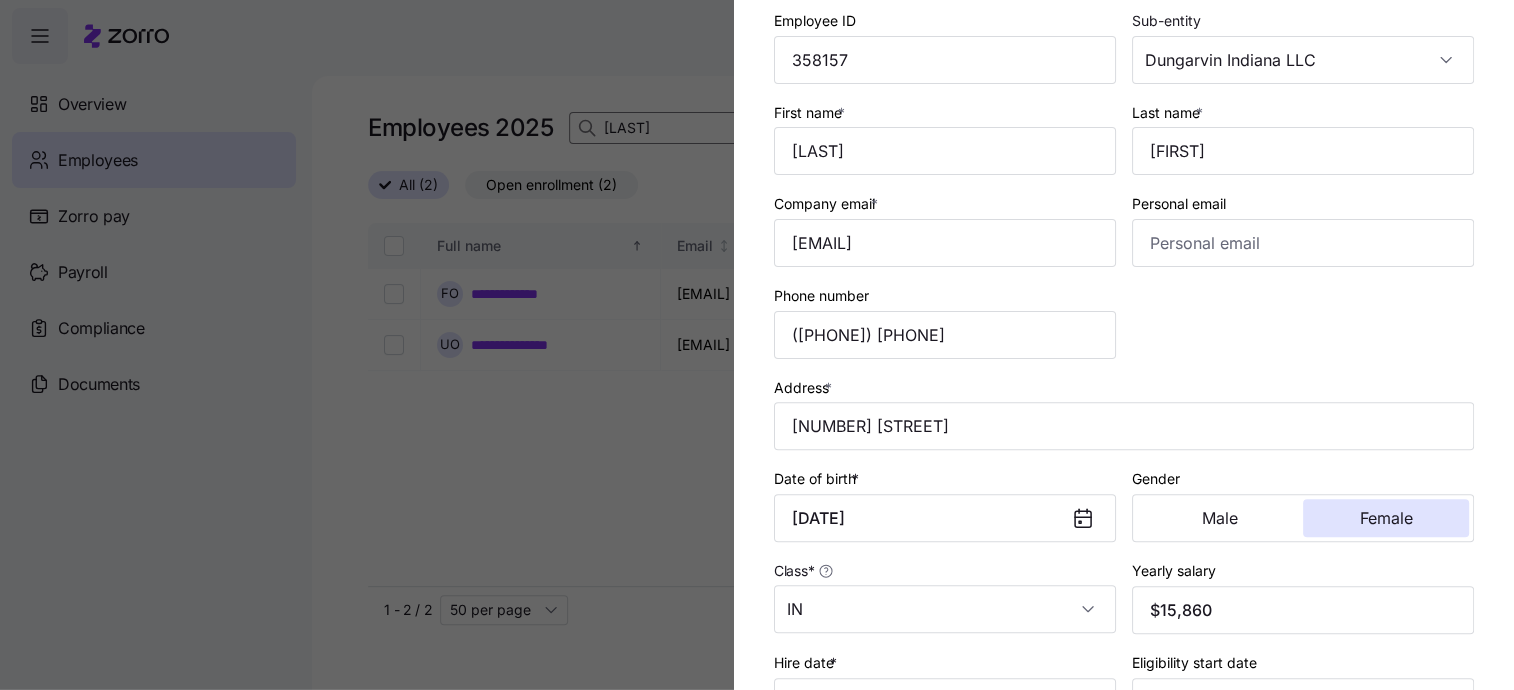 type on "[NUMBER] [STREET], [CITY], [STATE], USA" 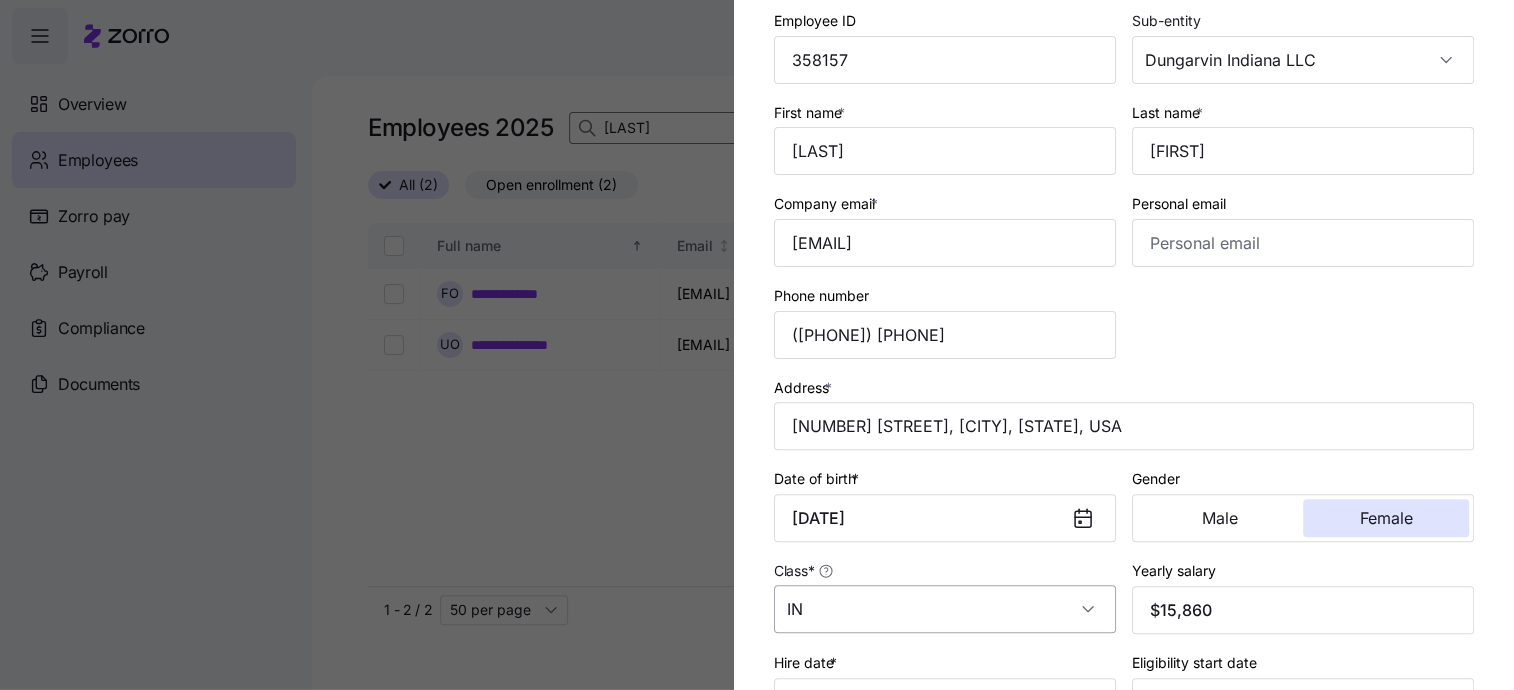 scroll, scrollTop: 400, scrollLeft: 0, axis: vertical 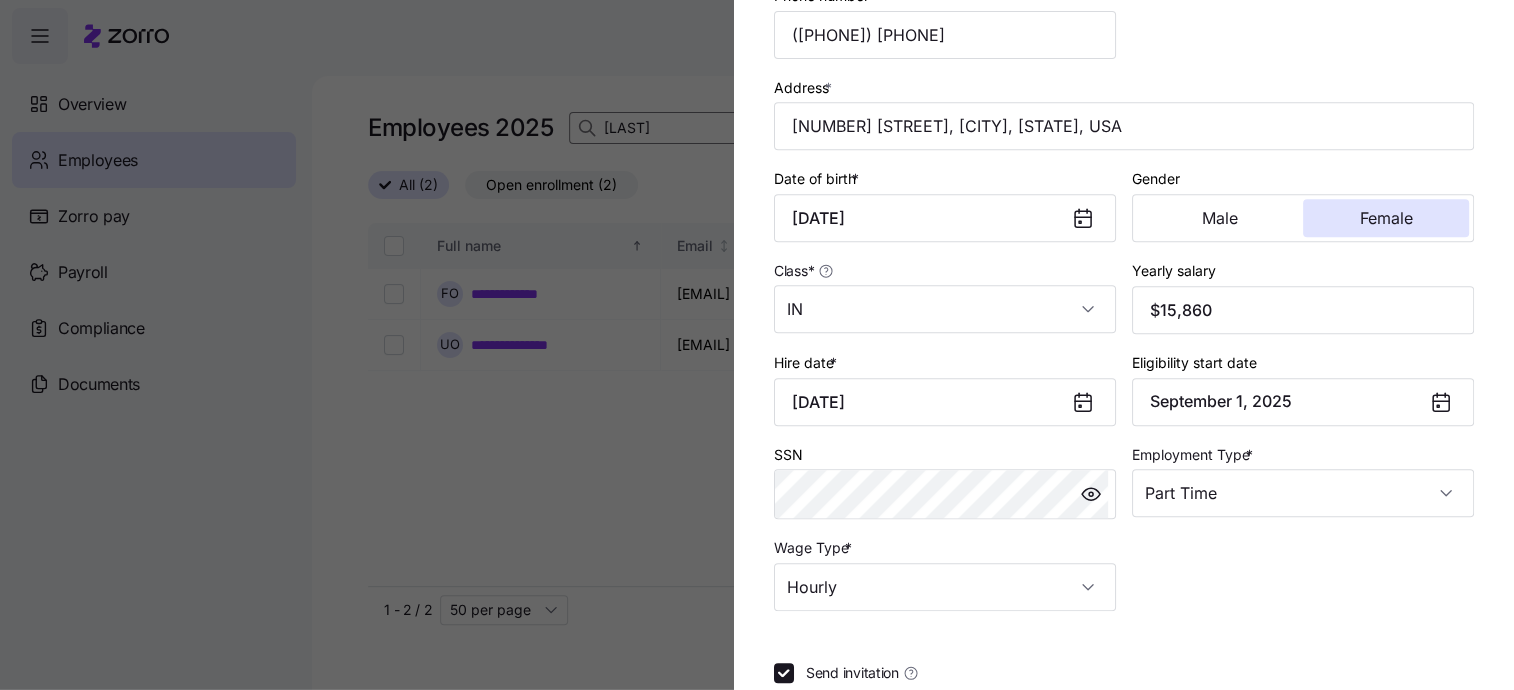 drag, startPoint x: 1111, startPoint y: 500, endPoint x: 1101, endPoint y: 498, distance: 10.198039 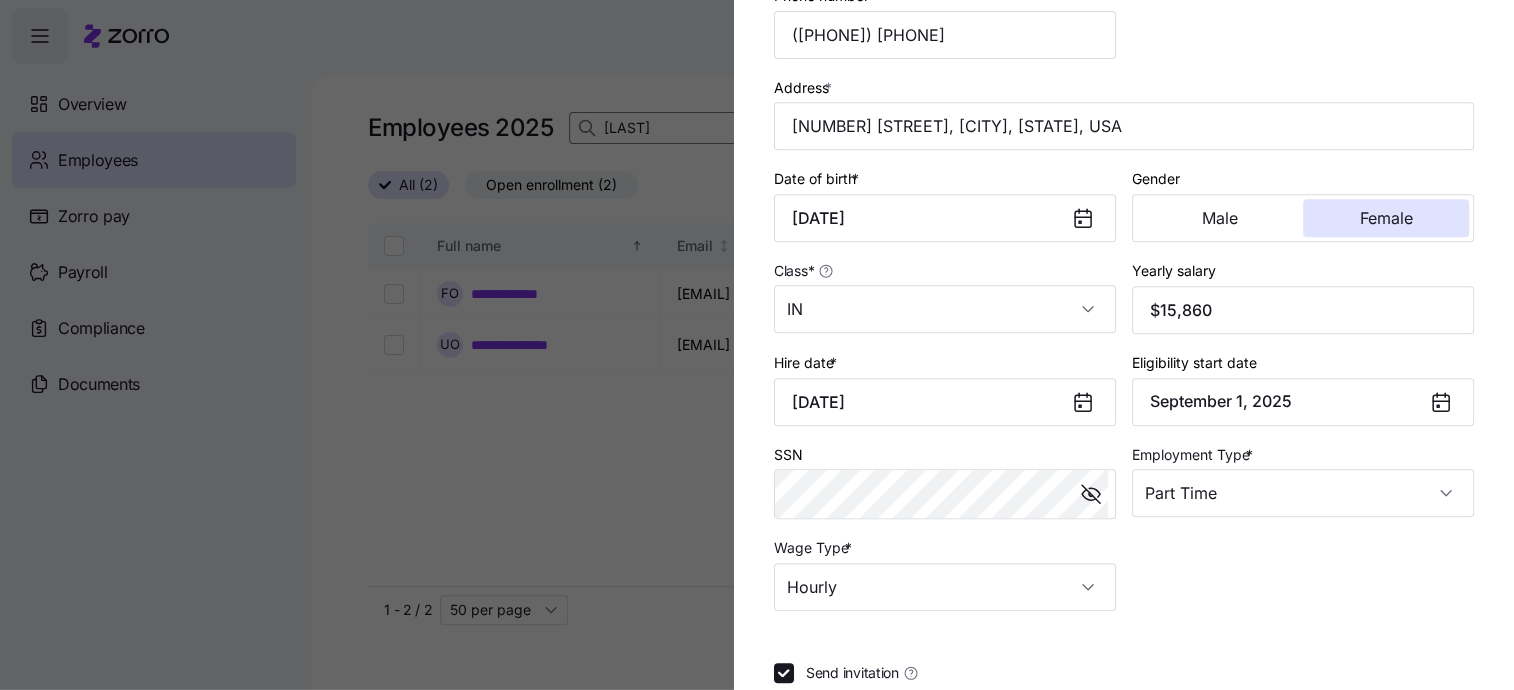 click on "SSN" at bounding box center (945, 481) 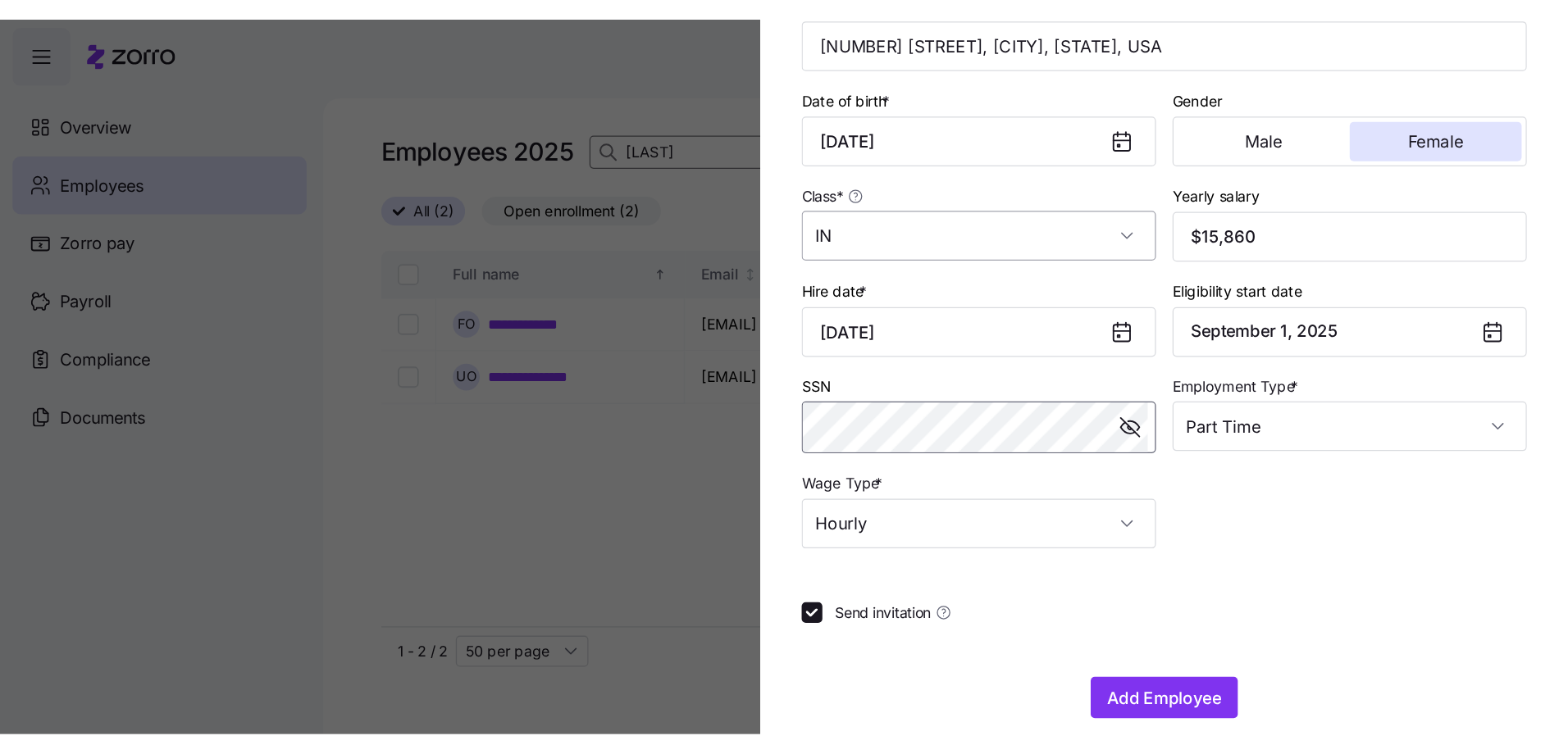 scroll, scrollTop: 427, scrollLeft: 0, axis: vertical 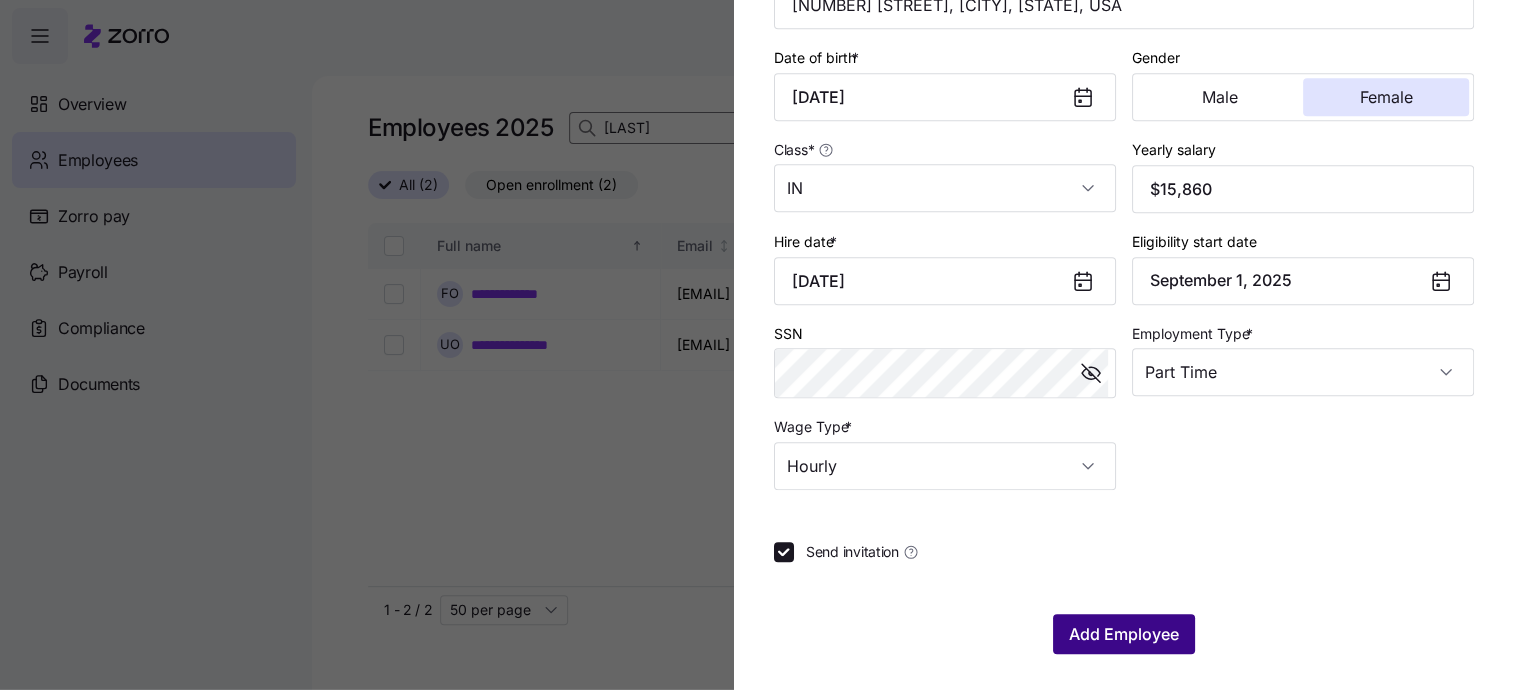 click on "Add Employee" at bounding box center [1124, 634] 